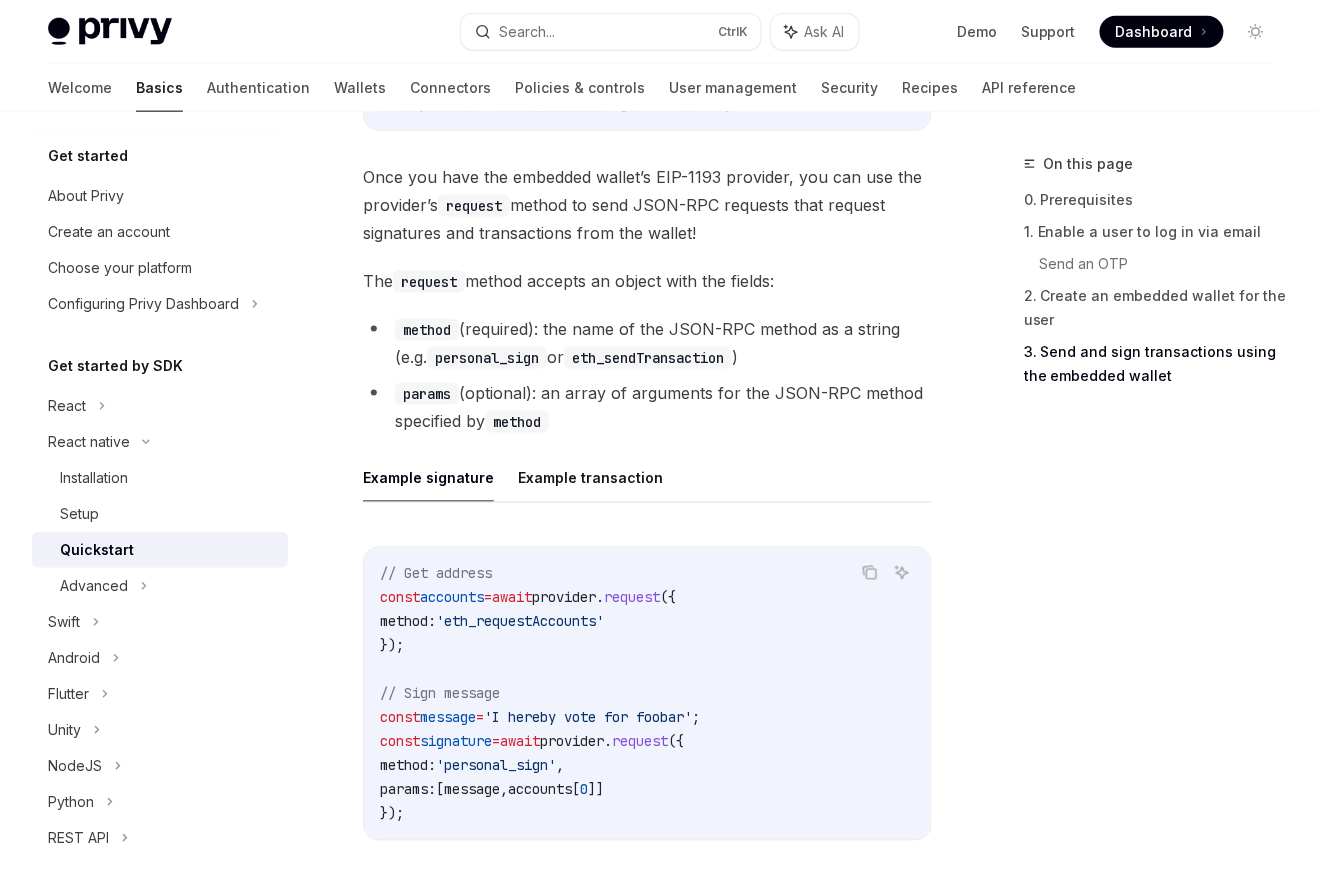 scroll, scrollTop: 2554, scrollLeft: 0, axis: vertical 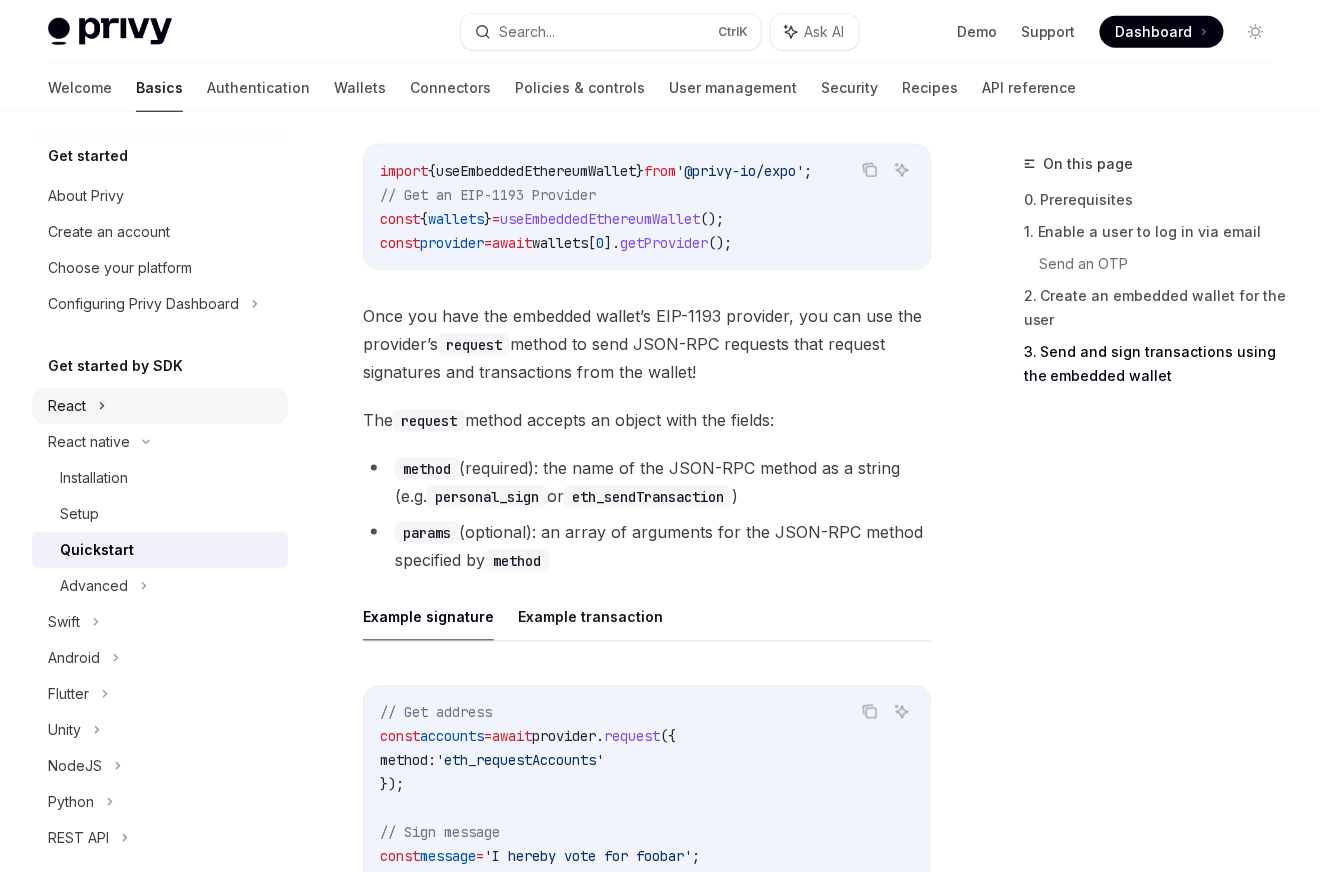 click on "React" at bounding box center (160, 406) 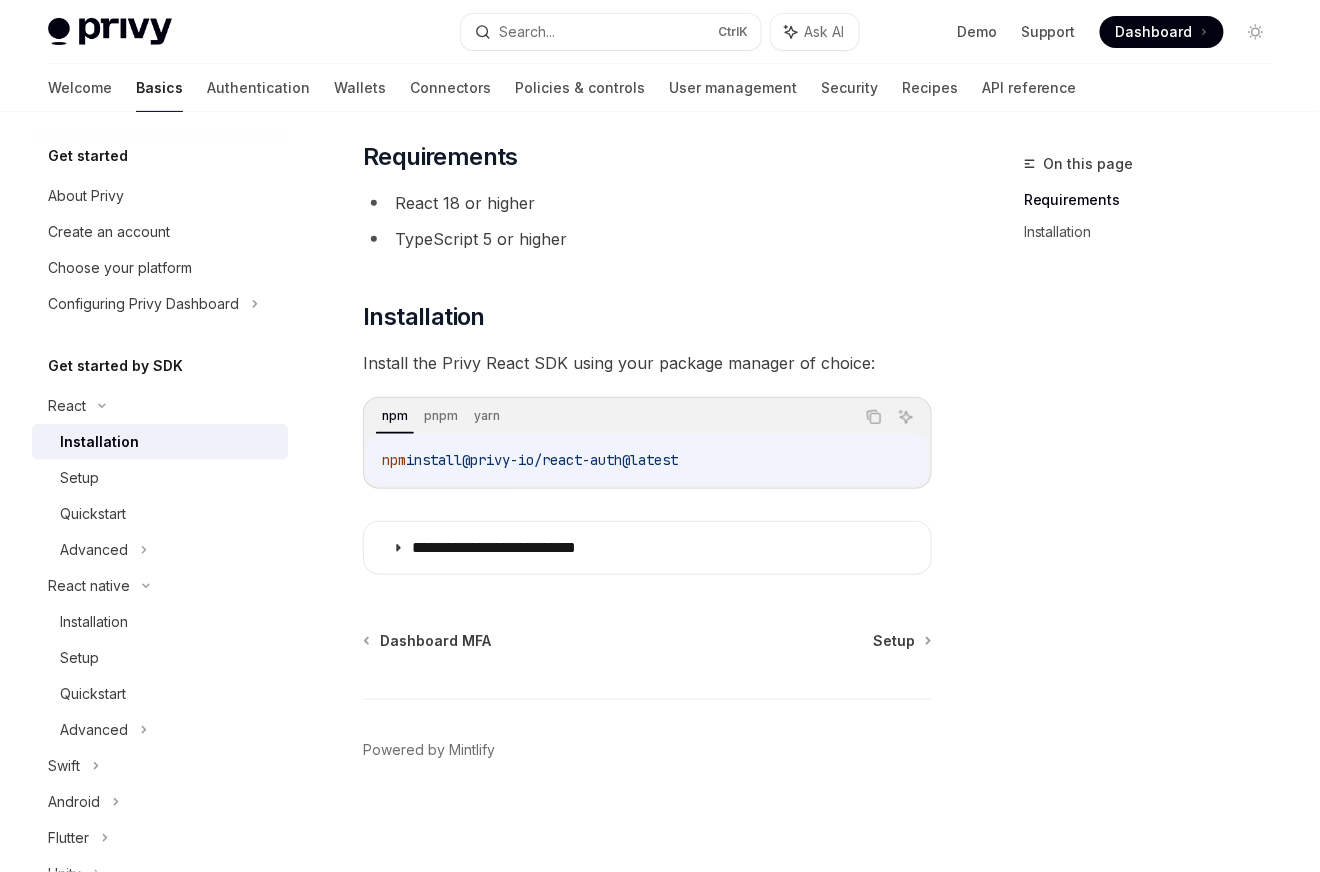 scroll, scrollTop: 110, scrollLeft: 0, axis: vertical 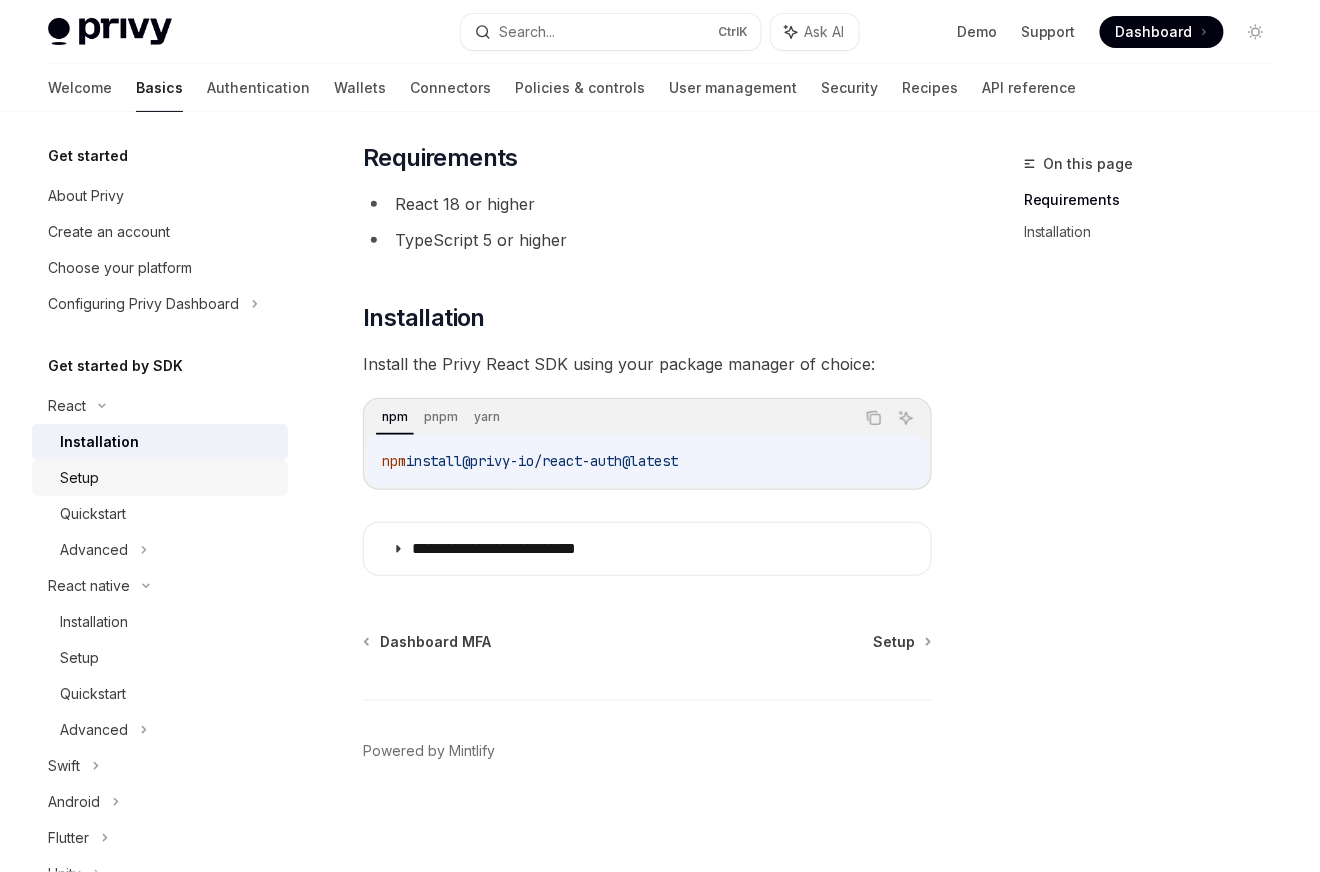 click on "Setup" at bounding box center [168, 478] 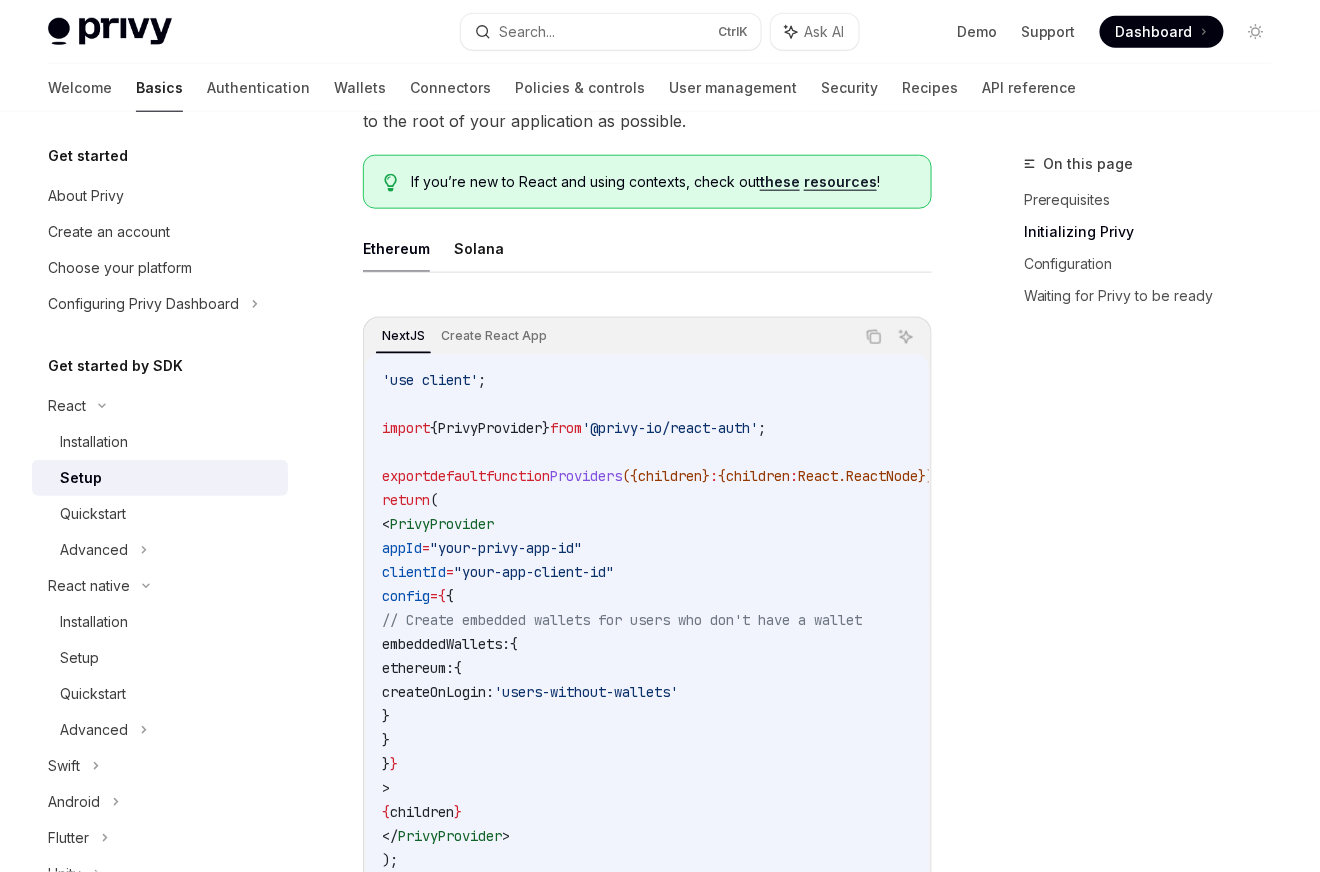 scroll, scrollTop: 591, scrollLeft: 0, axis: vertical 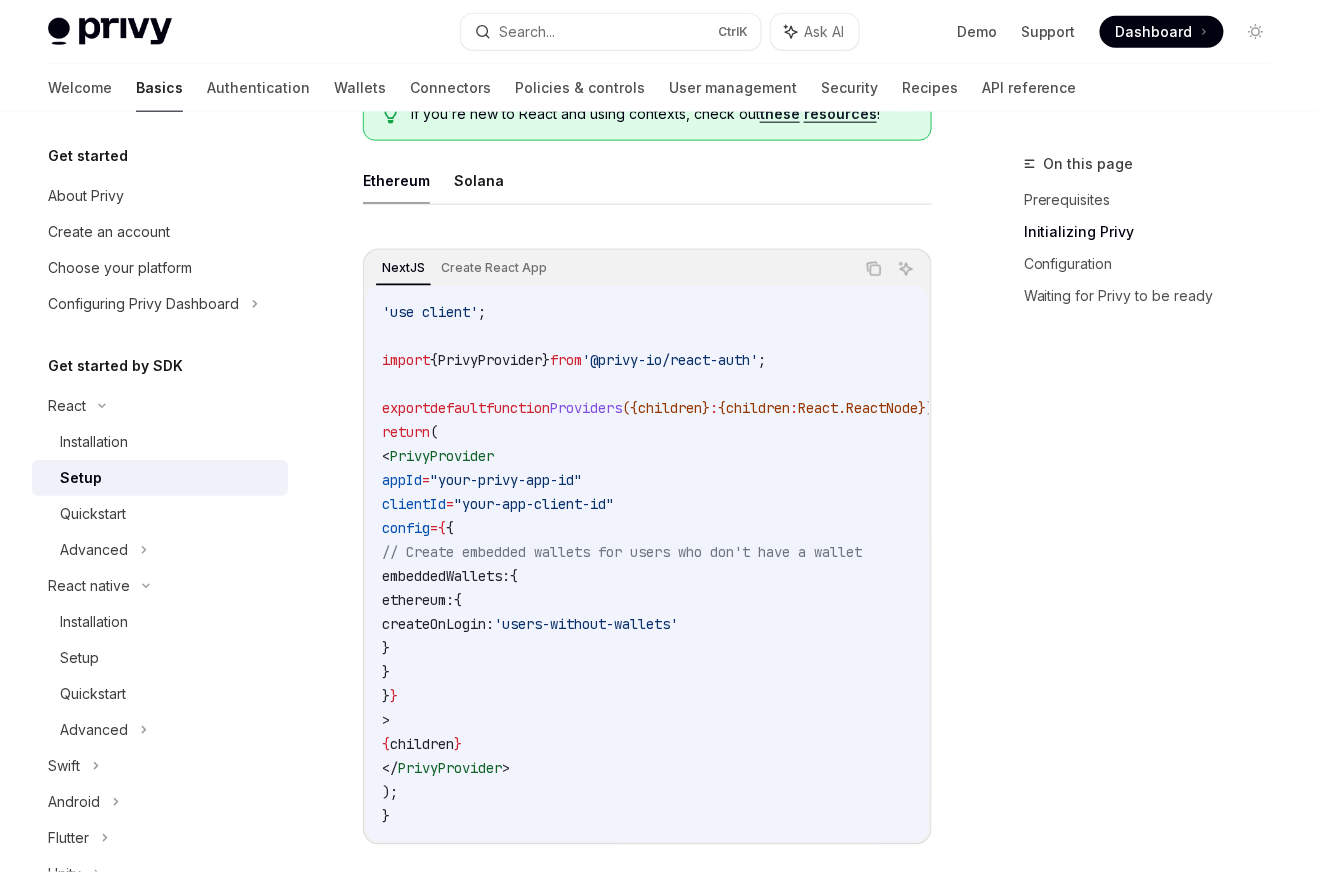 click on "PrivyProvider" at bounding box center [442, 456] 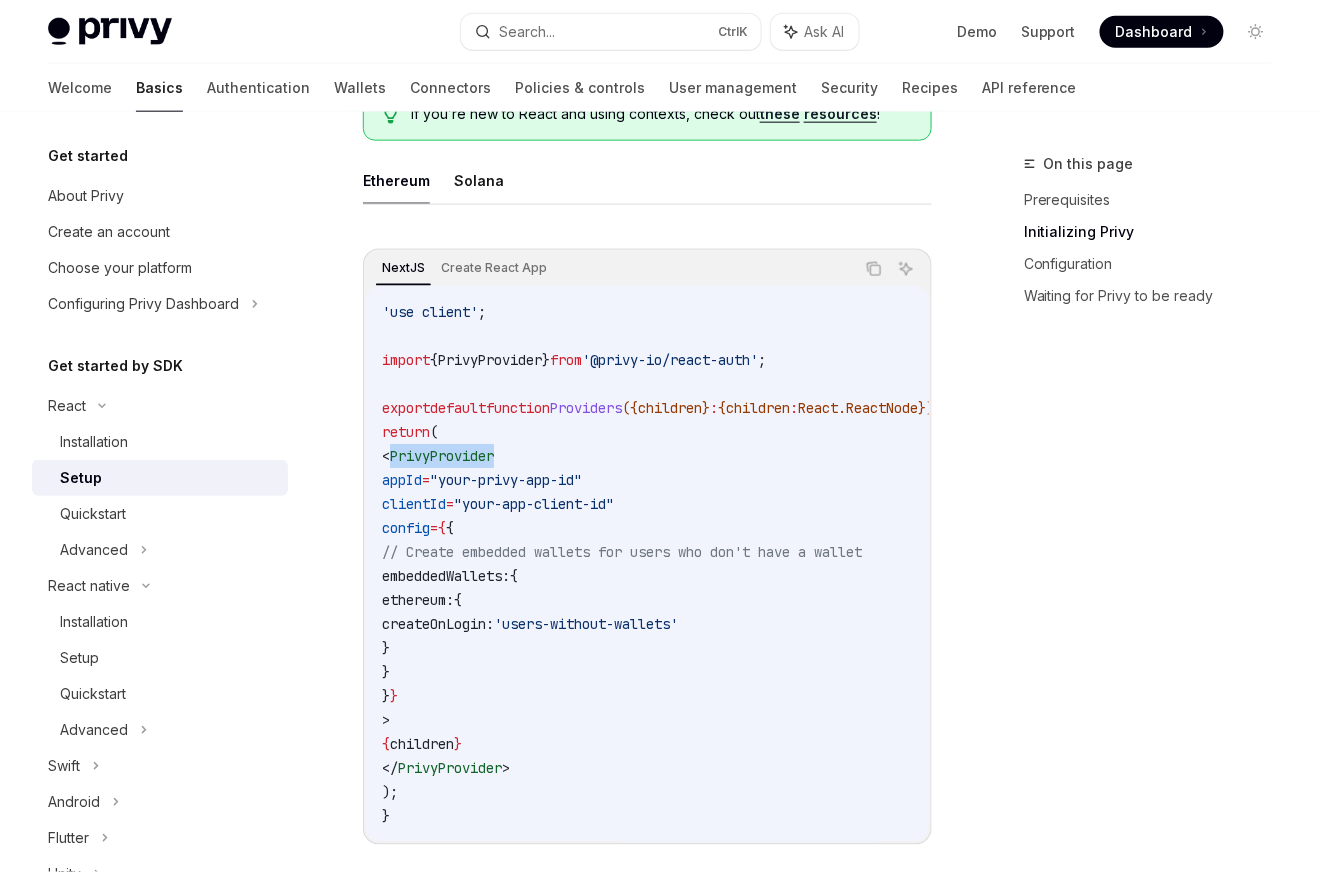 click on "PrivyProvider" at bounding box center (442, 456) 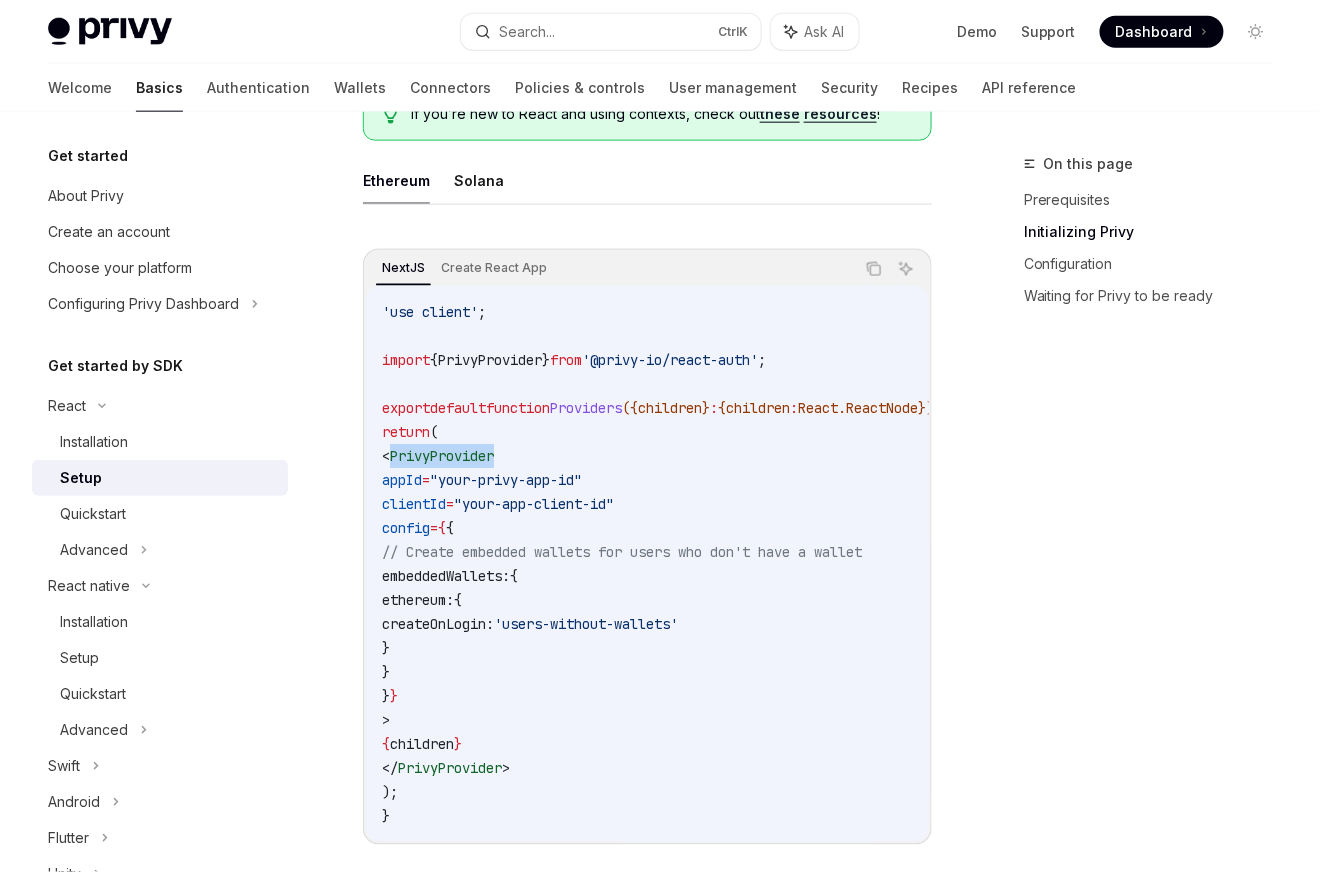 copy on "PrivyProvider" 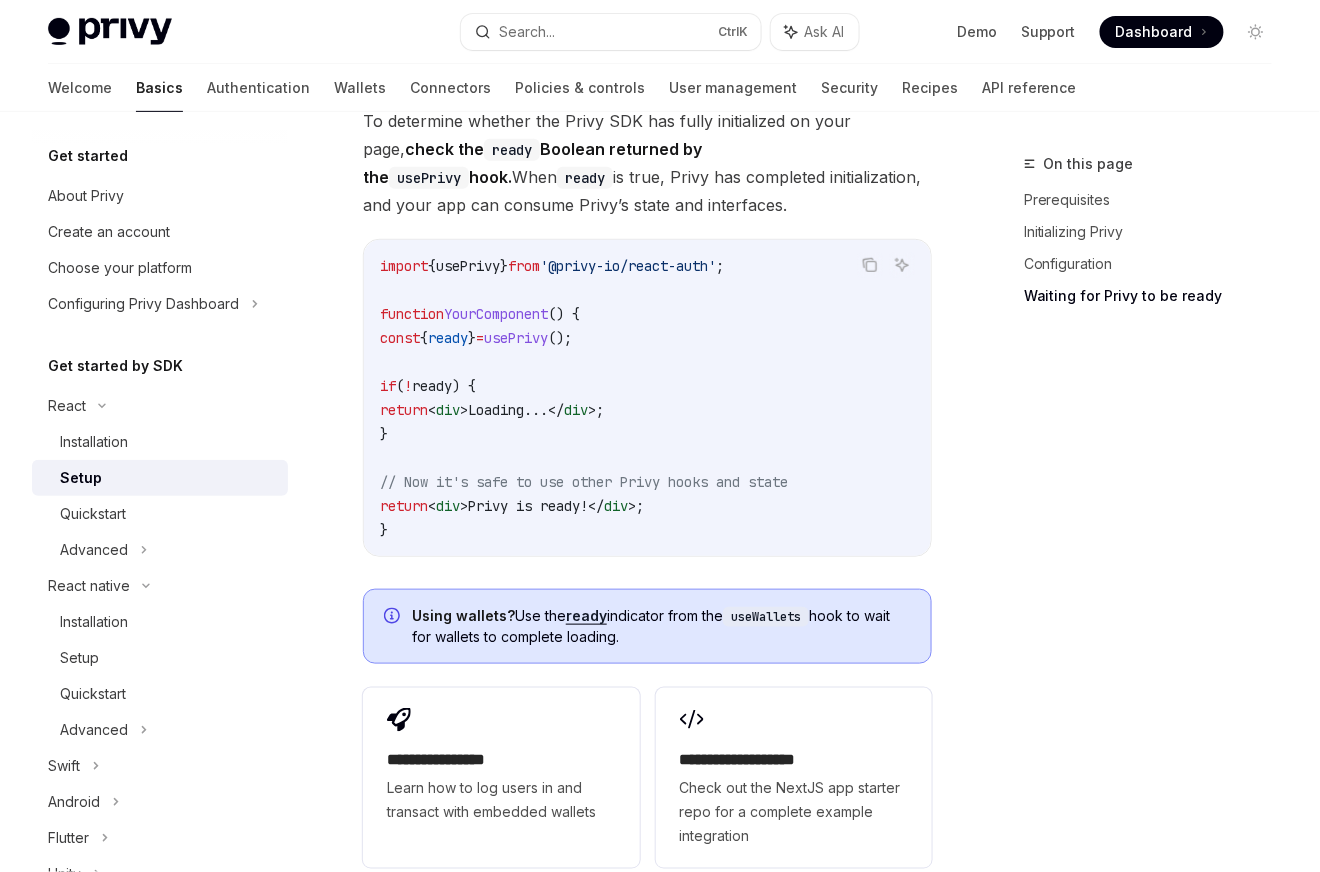 scroll, scrollTop: 2270, scrollLeft: 0, axis: vertical 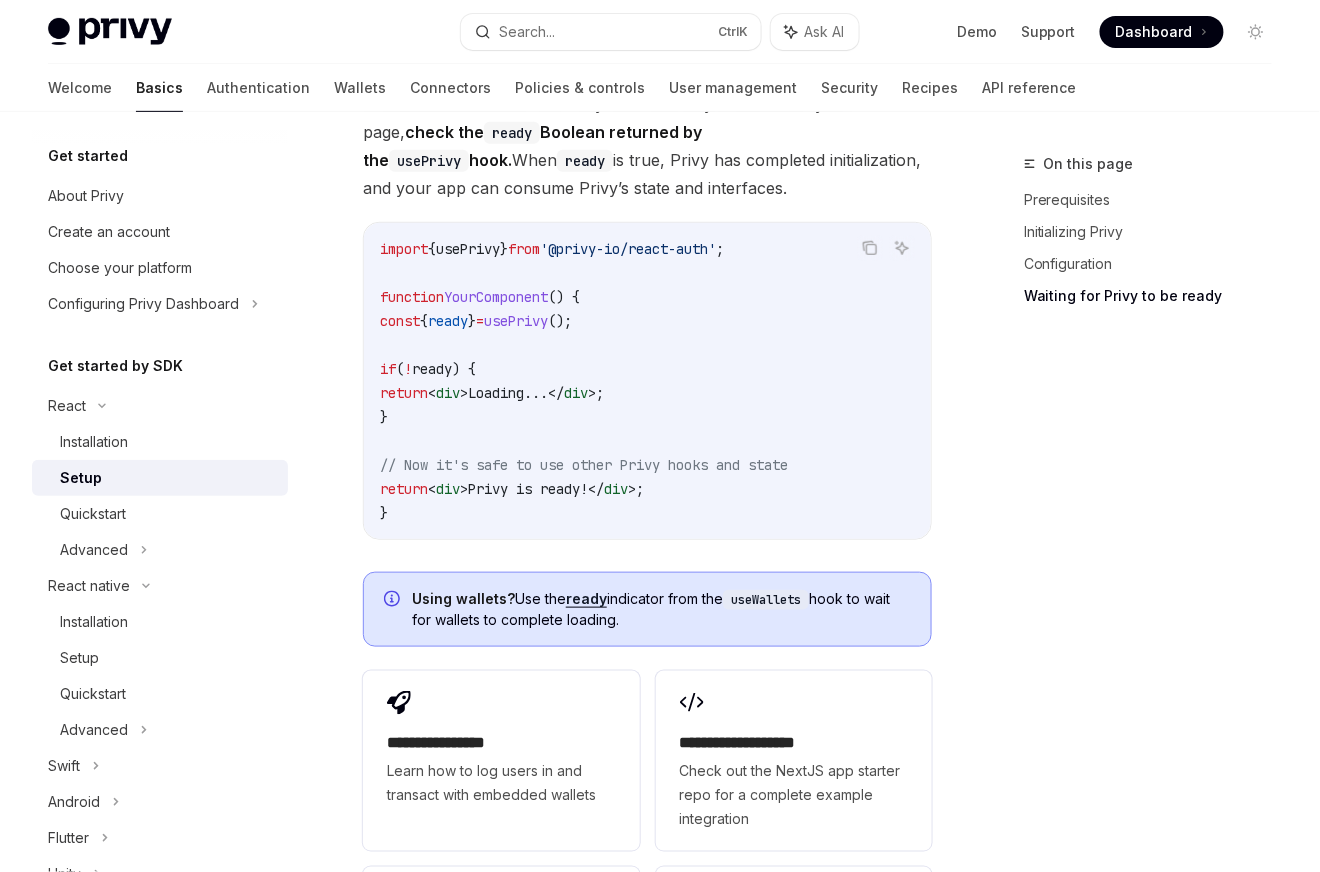 click on "usePrivy" at bounding box center (516, 321) 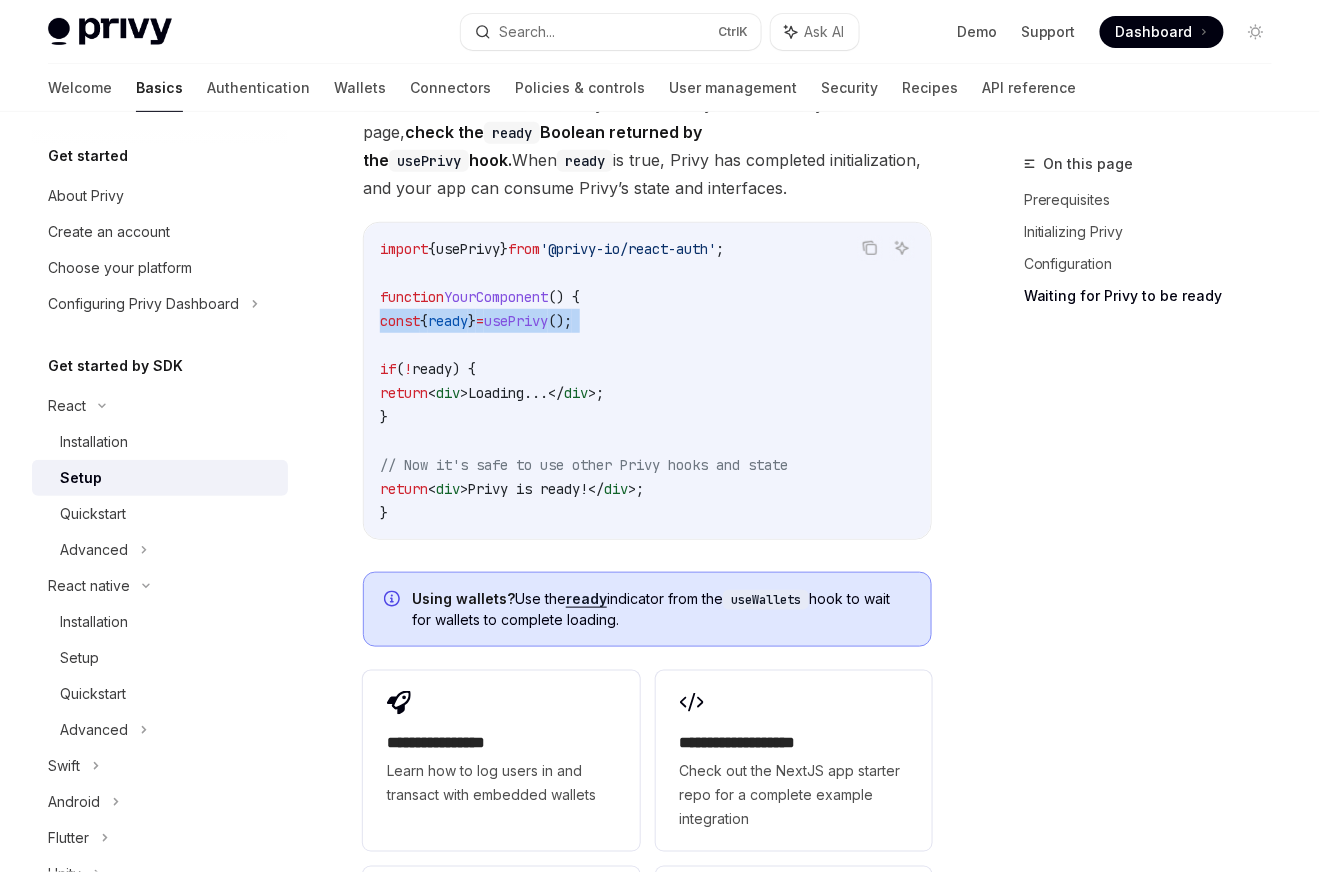 click on "usePrivy" at bounding box center [516, 321] 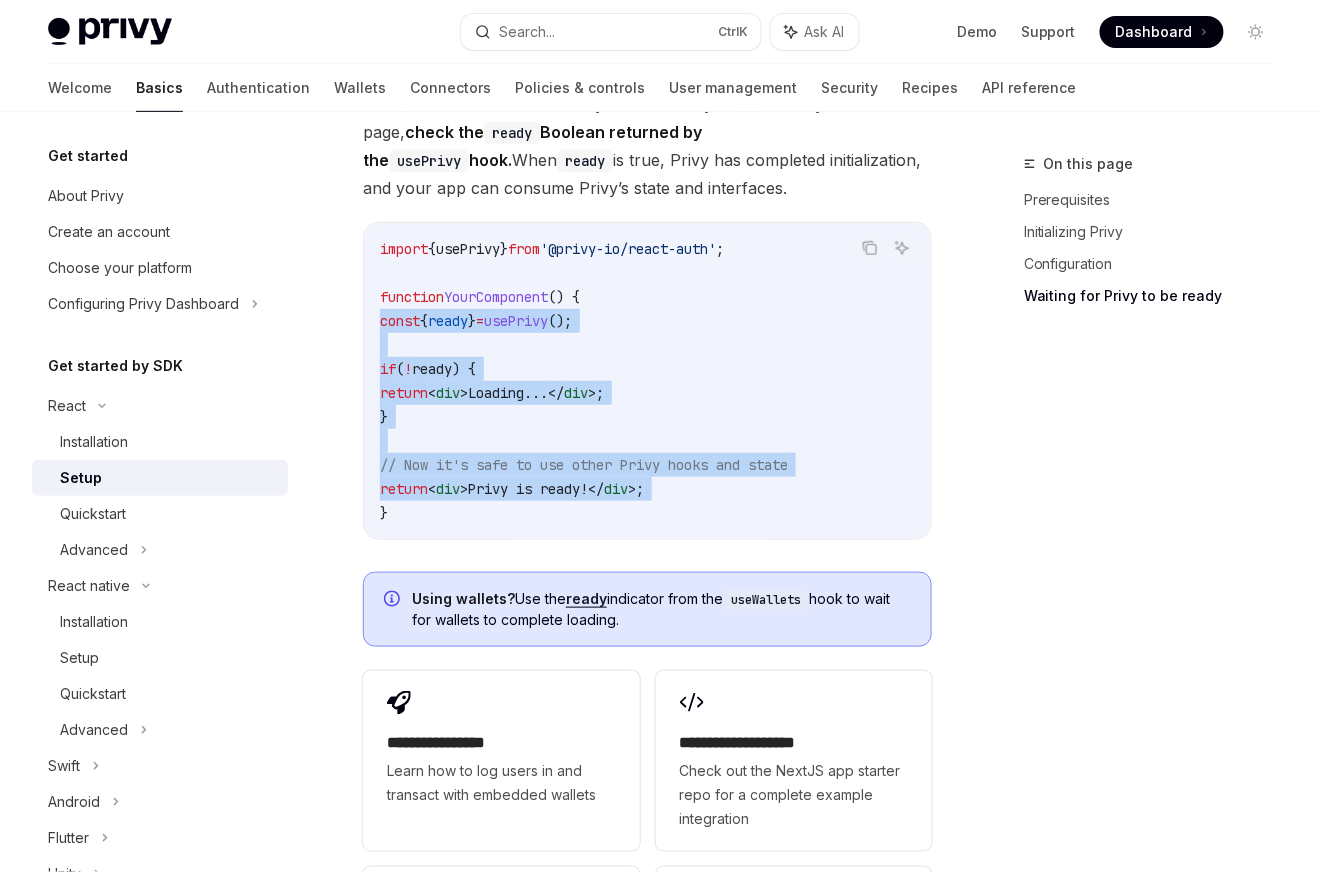 click on "import  { usePrivy }  from  '@privy-io/react-auth' ;
function  YourComponent () {
const  { ready }  =  usePrivy ();
if  ( ! ready ) {
return  < div > Loading... </ div > ;
}
// Now it's safe to use other Privy hooks and state
return  < div > Privy is ready! </ div > ;
}" at bounding box center [647, 381] 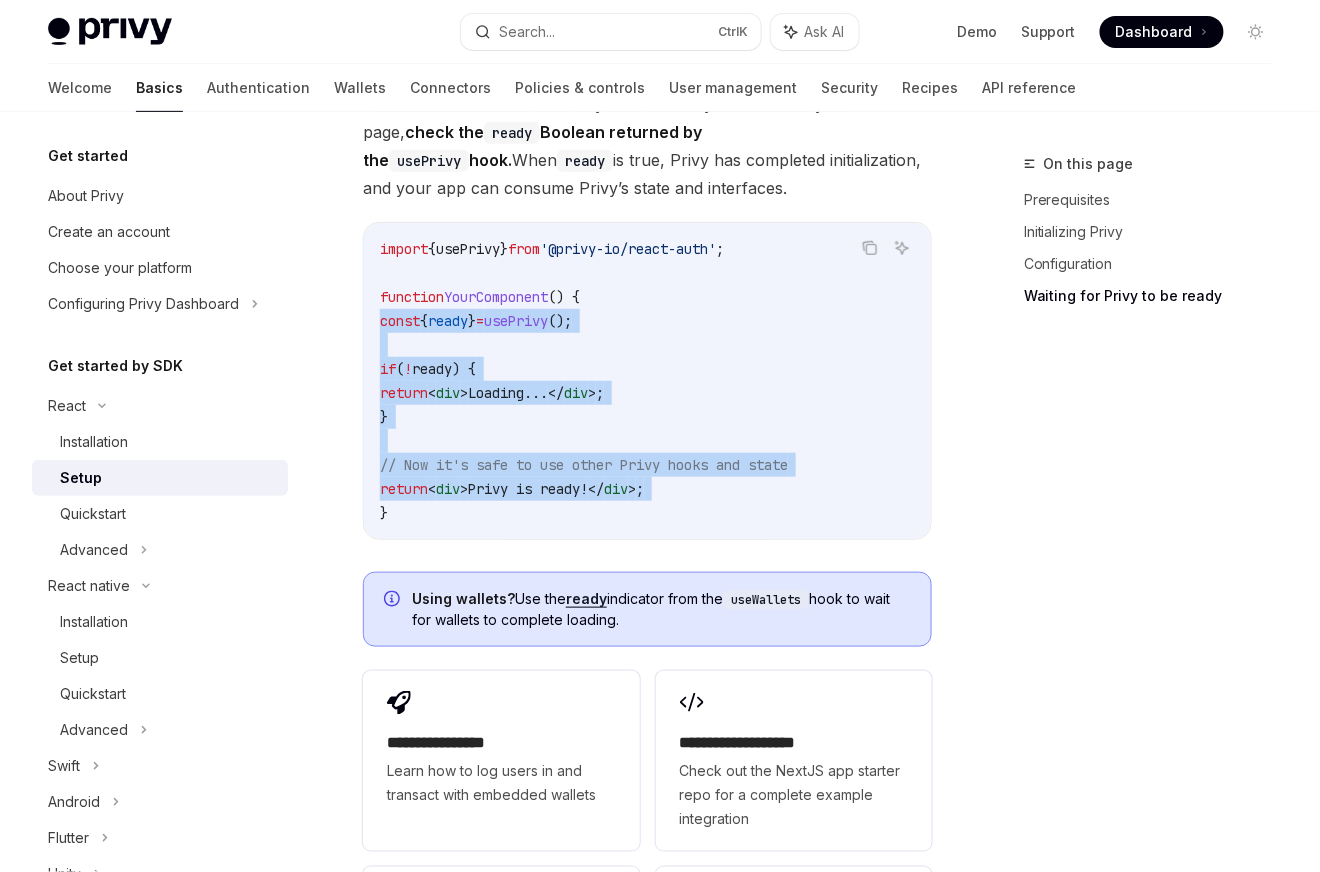 copy on "const  { ready }  =  usePrivy ();
if  ( ! ready ) {
return  < div > Loading... </ div > ;
}
// Now it's safe to use other Privy hooks and state
return  < div > Privy is ready! </ div > ;" 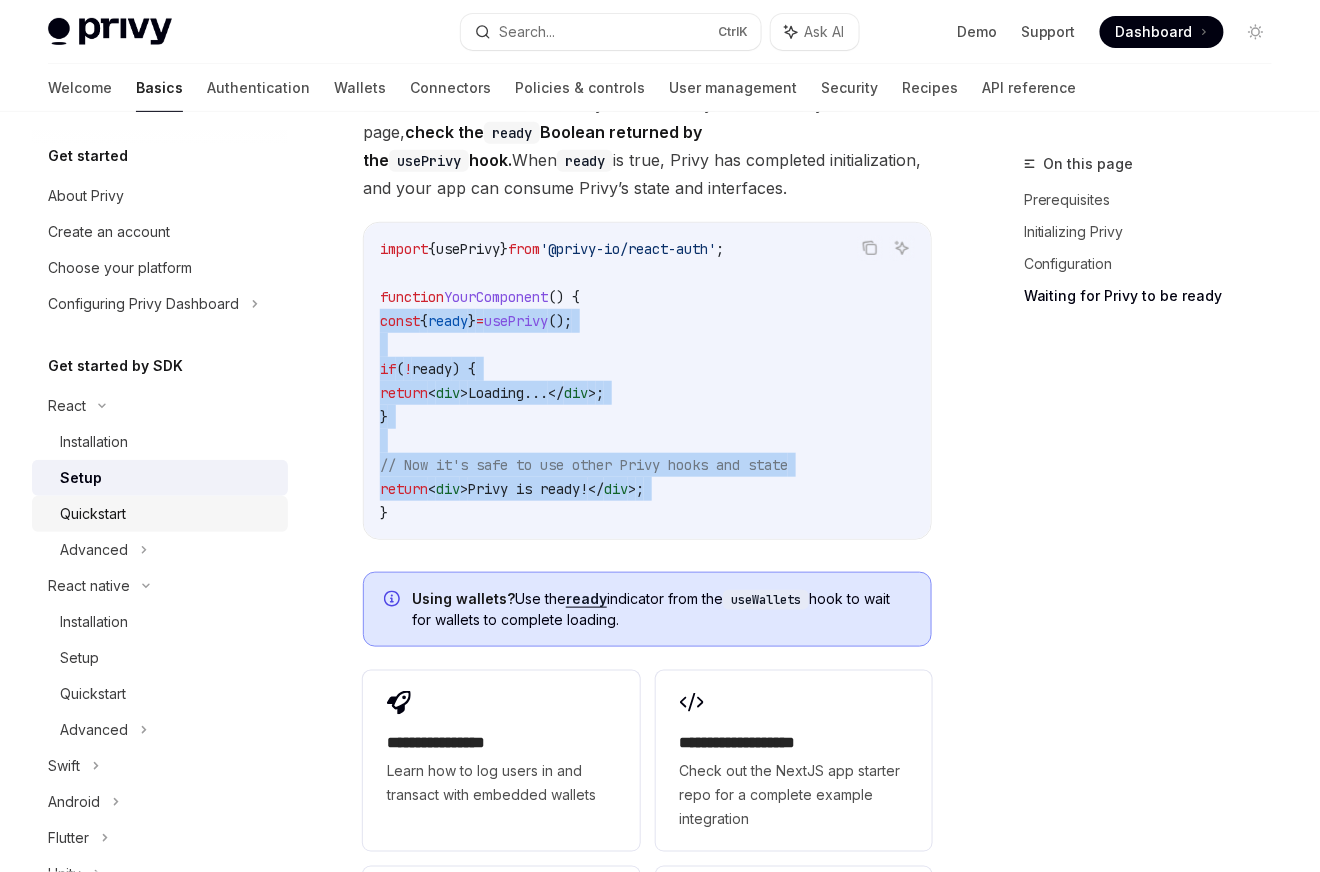 click on "Quickstart" at bounding box center [168, 514] 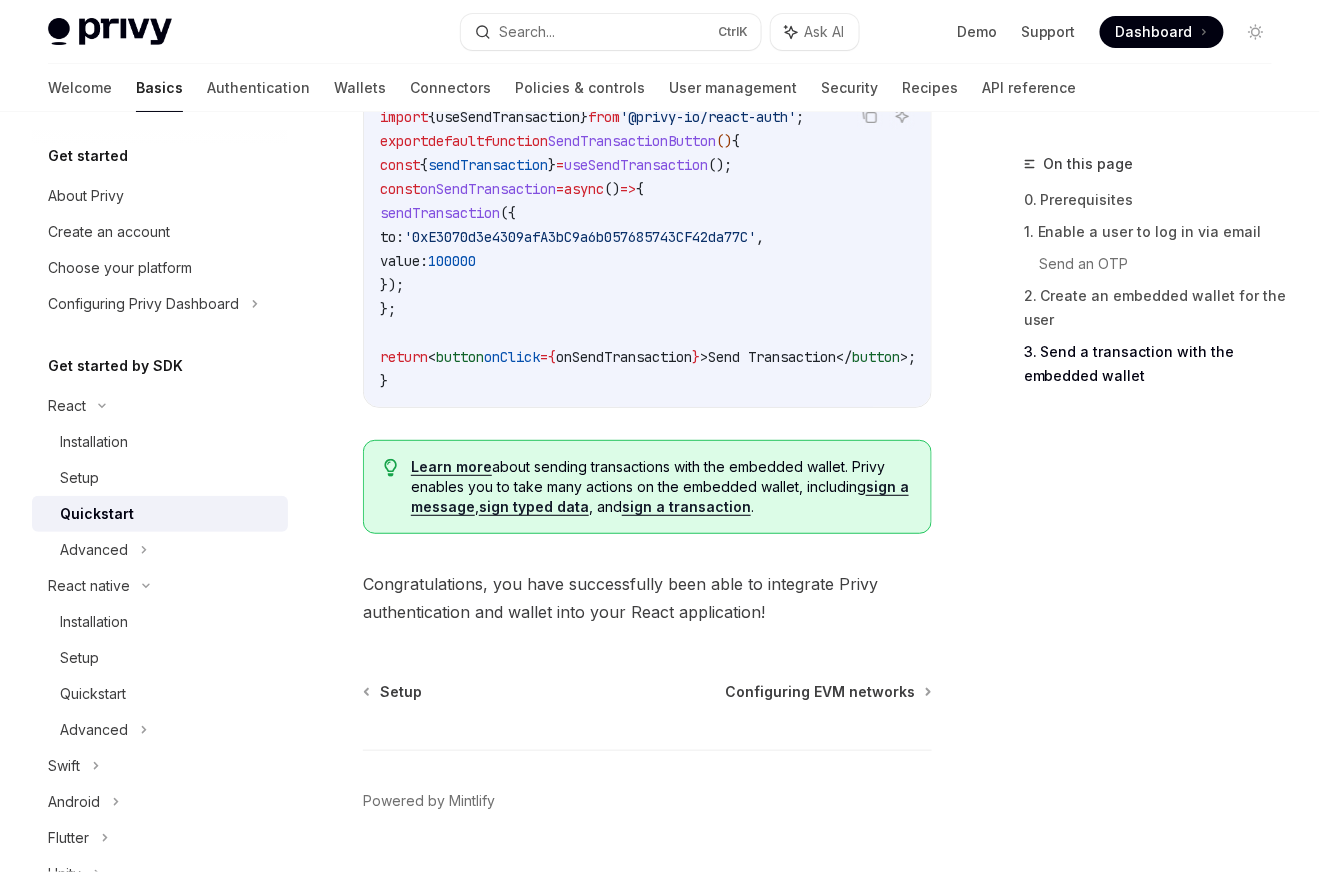 scroll, scrollTop: 2088, scrollLeft: 0, axis: vertical 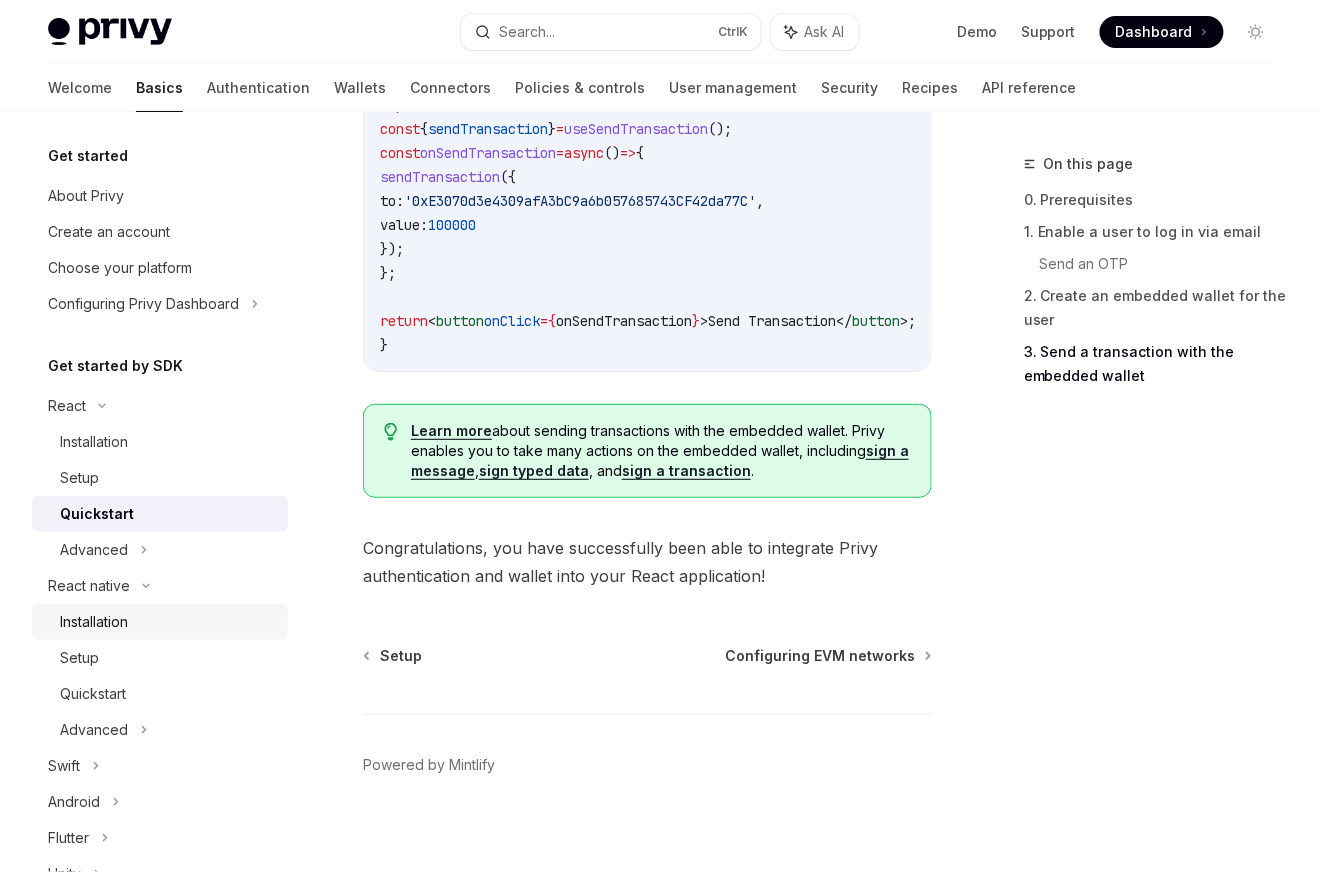click on "Installation" at bounding box center (168, 622) 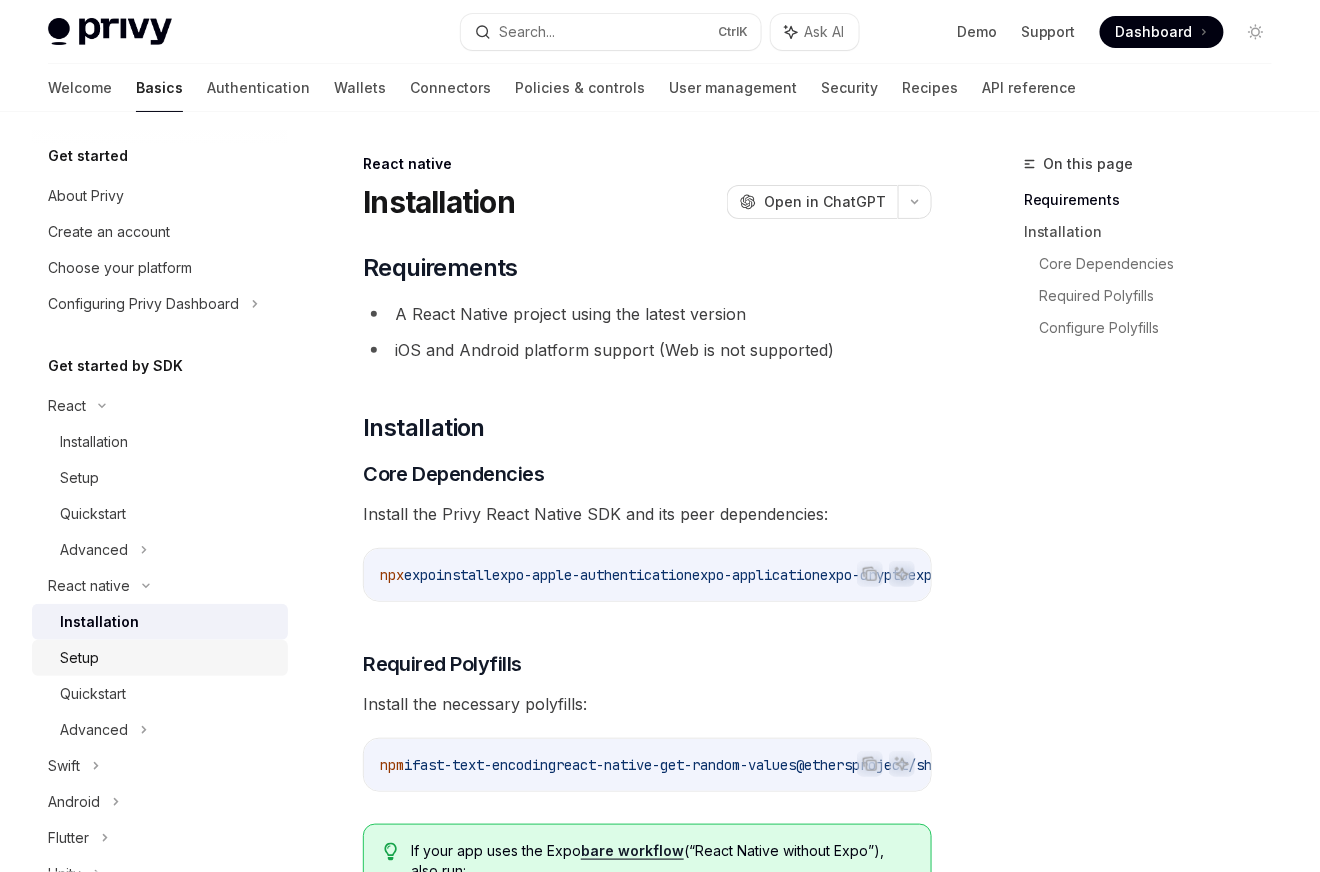 click on "Setup" at bounding box center (168, 658) 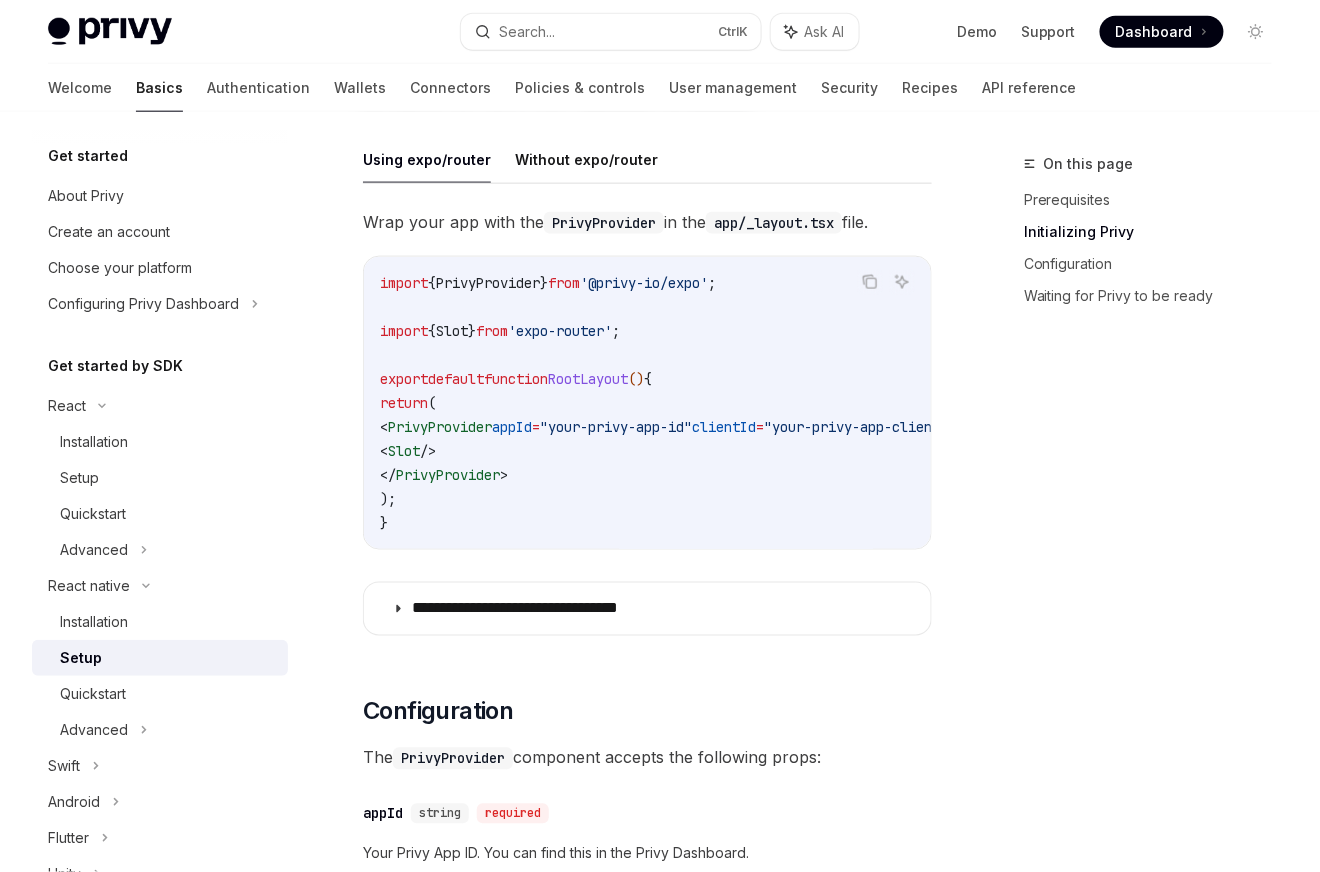 scroll, scrollTop: 720, scrollLeft: 0, axis: vertical 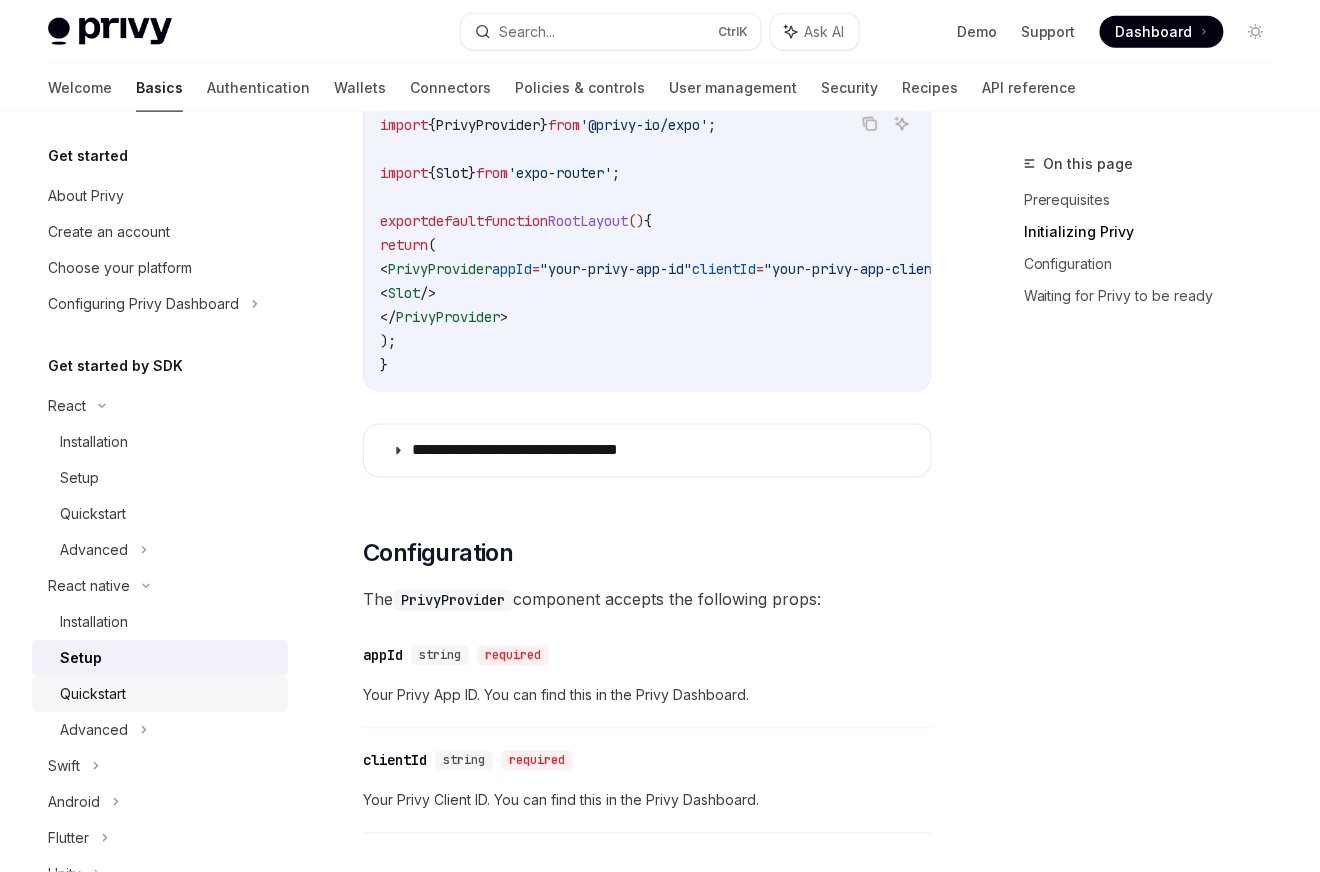 click on "Quickstart" at bounding box center (93, 694) 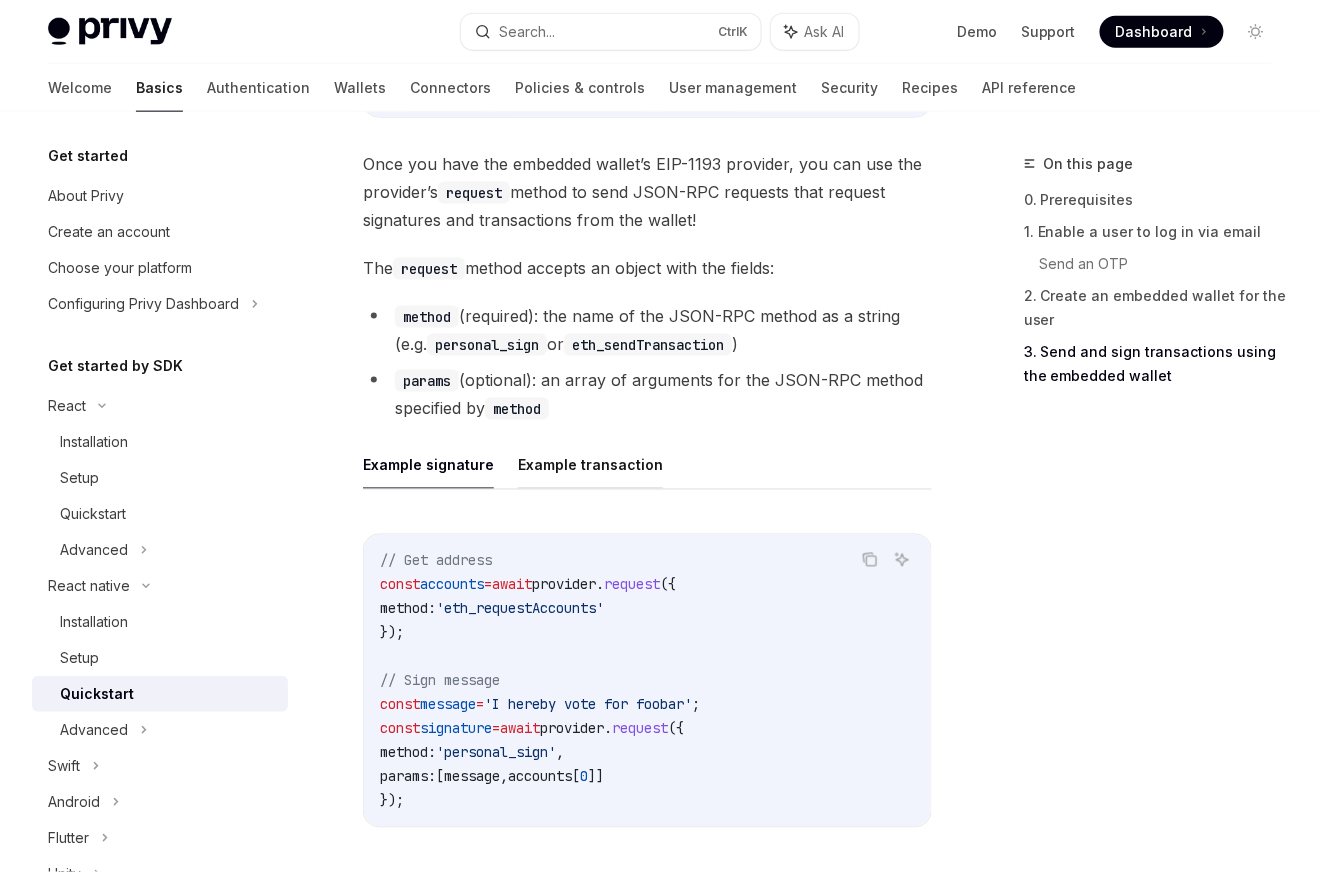 scroll, scrollTop: 2760, scrollLeft: 0, axis: vertical 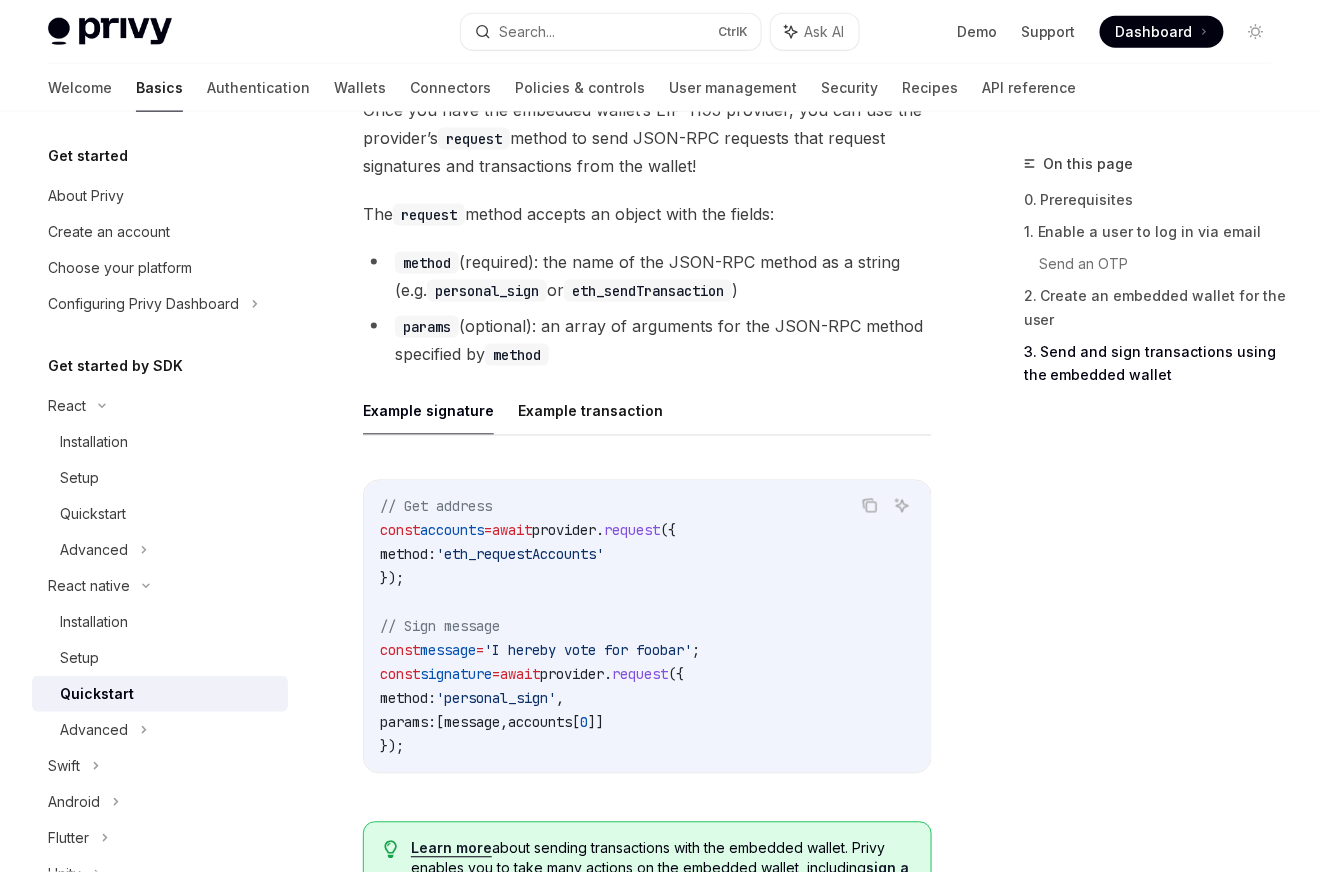 click on "React native Quickstart OpenAI Open in ChatGPT Learn how to authenticate users, create embedded wallets, and send transactions in your React Native app OpenAI Open in ChatGPT ​ 0. Prerequisites
This guide assumes that you have completed the  setup  guide.
​ 1. Enable a user to log in via email
This quickstart guide will demonstrate how to authenticate a user with a one time password as an
example, but Privy supports many authentication methods. Explore our  Authentication
docs  to learn about other methods such as socials, passkeys, and
external wallets to authenticate users in your app.
To authenticate a user via their email address, use the React Native SDK’s  useLoginWithEmail  hook.
Copy Ask AI import  { useLoginWithEmail }  from  '@privy-io/expo' ;
...
const  { sendCode ,  loginWithCode }  =  useLoginWithEmail ();
Ensure that this hook is mounted in a component that is wrapped by the  PrivyProvider .
You can use the returned methods  sendCode  and  loginWithCode
​ Send an OTP" at bounding box center (460, -660) 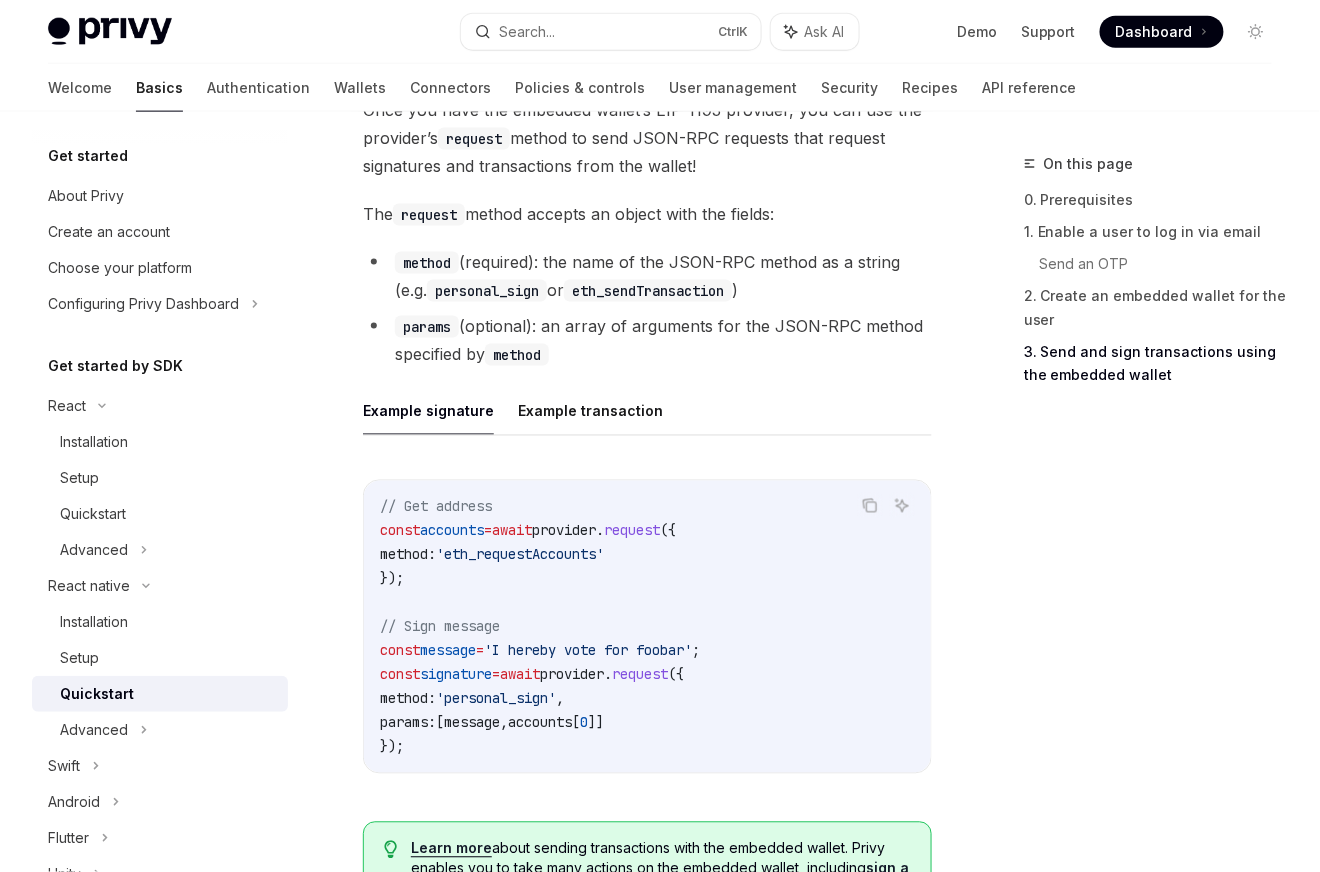 click on "sign typed
data" at bounding box center [534, 889] 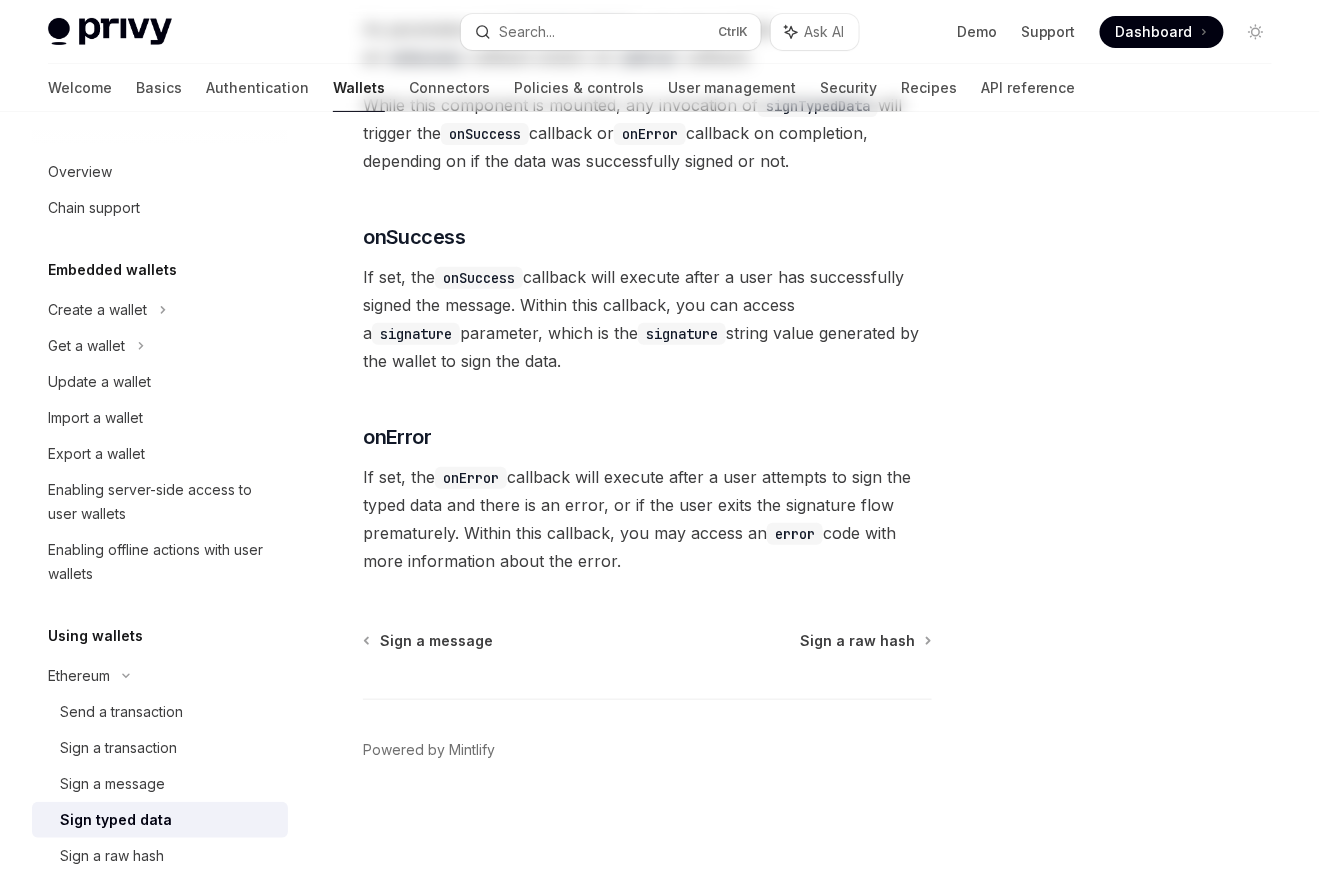 scroll, scrollTop: 0, scrollLeft: 0, axis: both 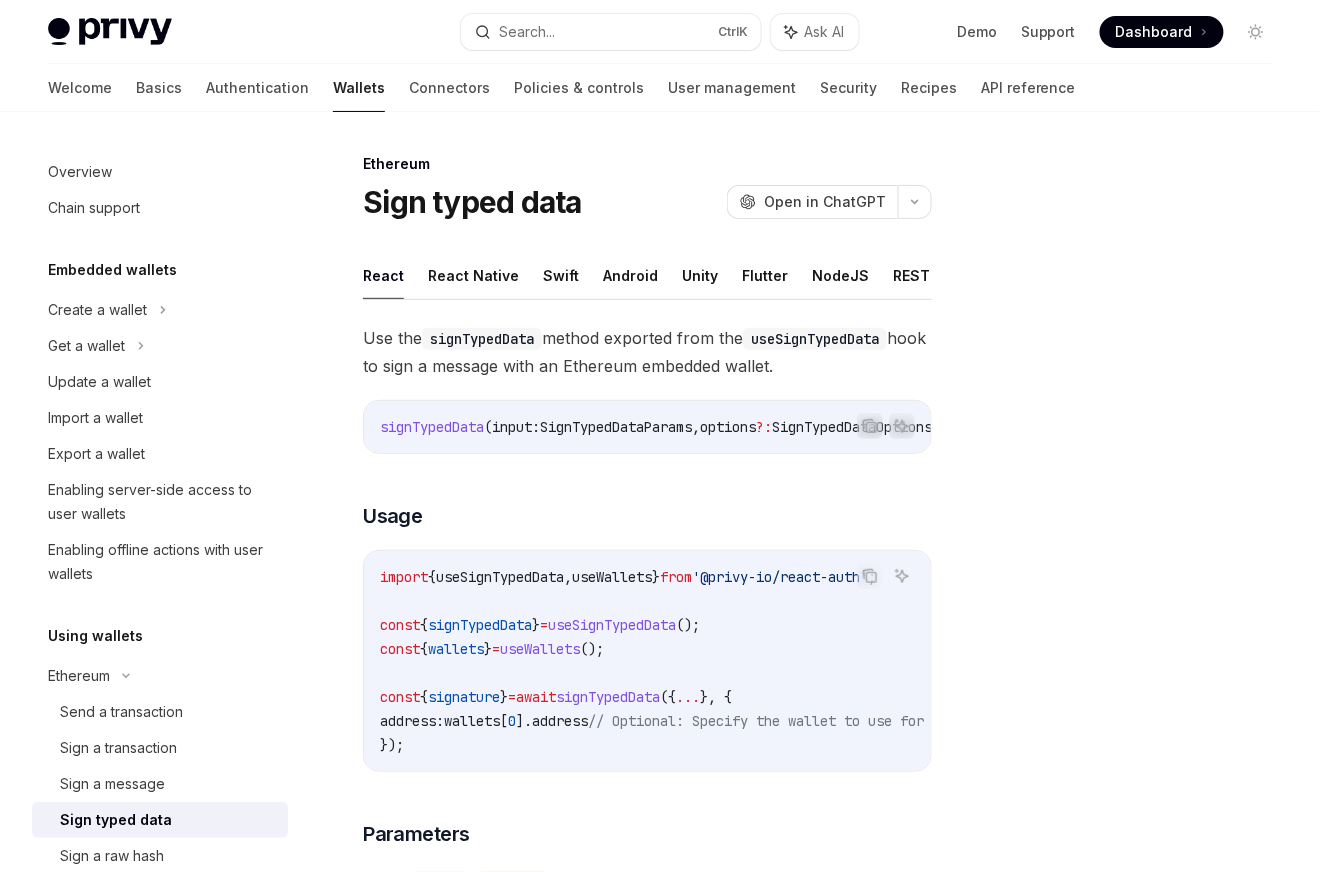click at bounding box center [160, 128] 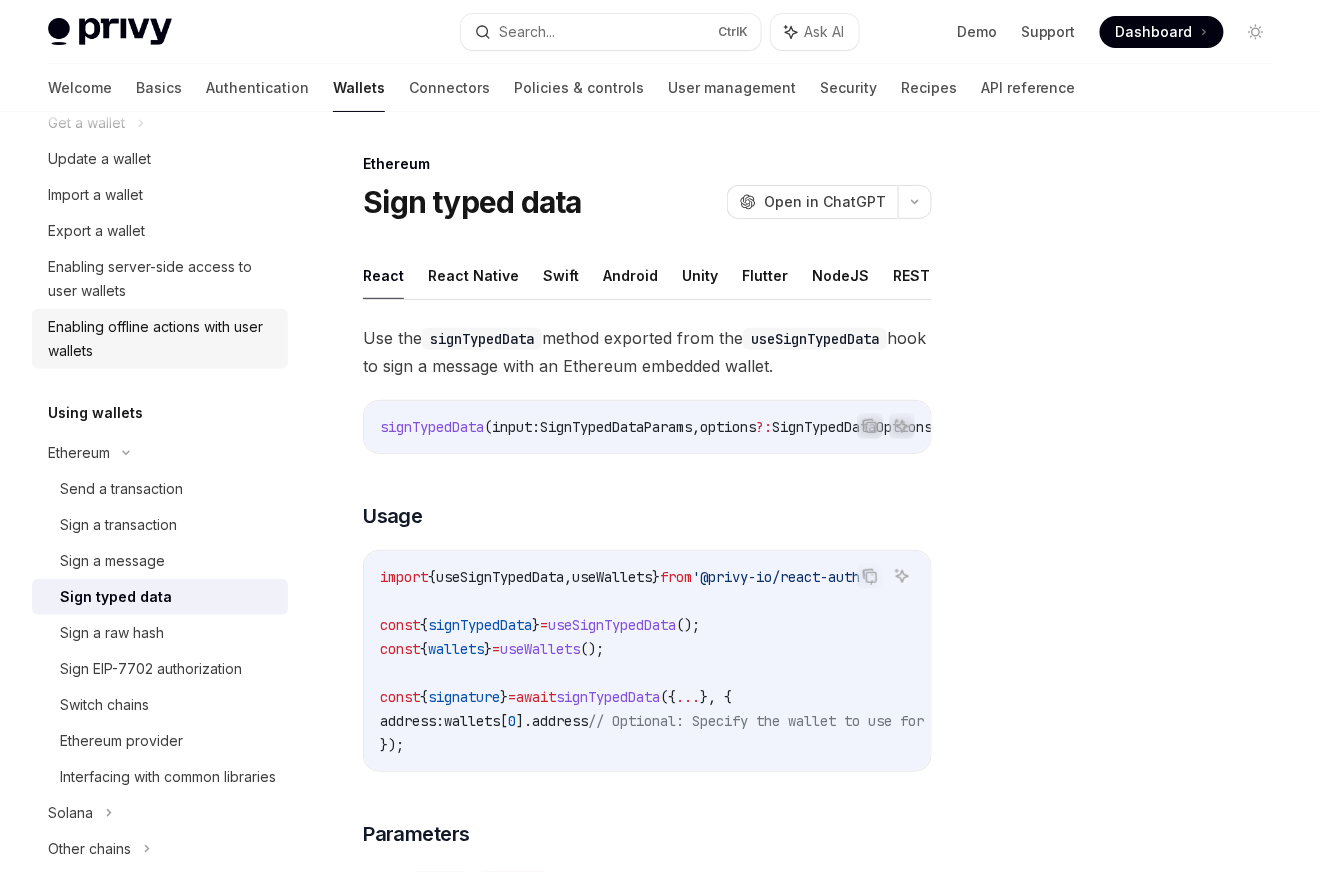 scroll, scrollTop: 239, scrollLeft: 0, axis: vertical 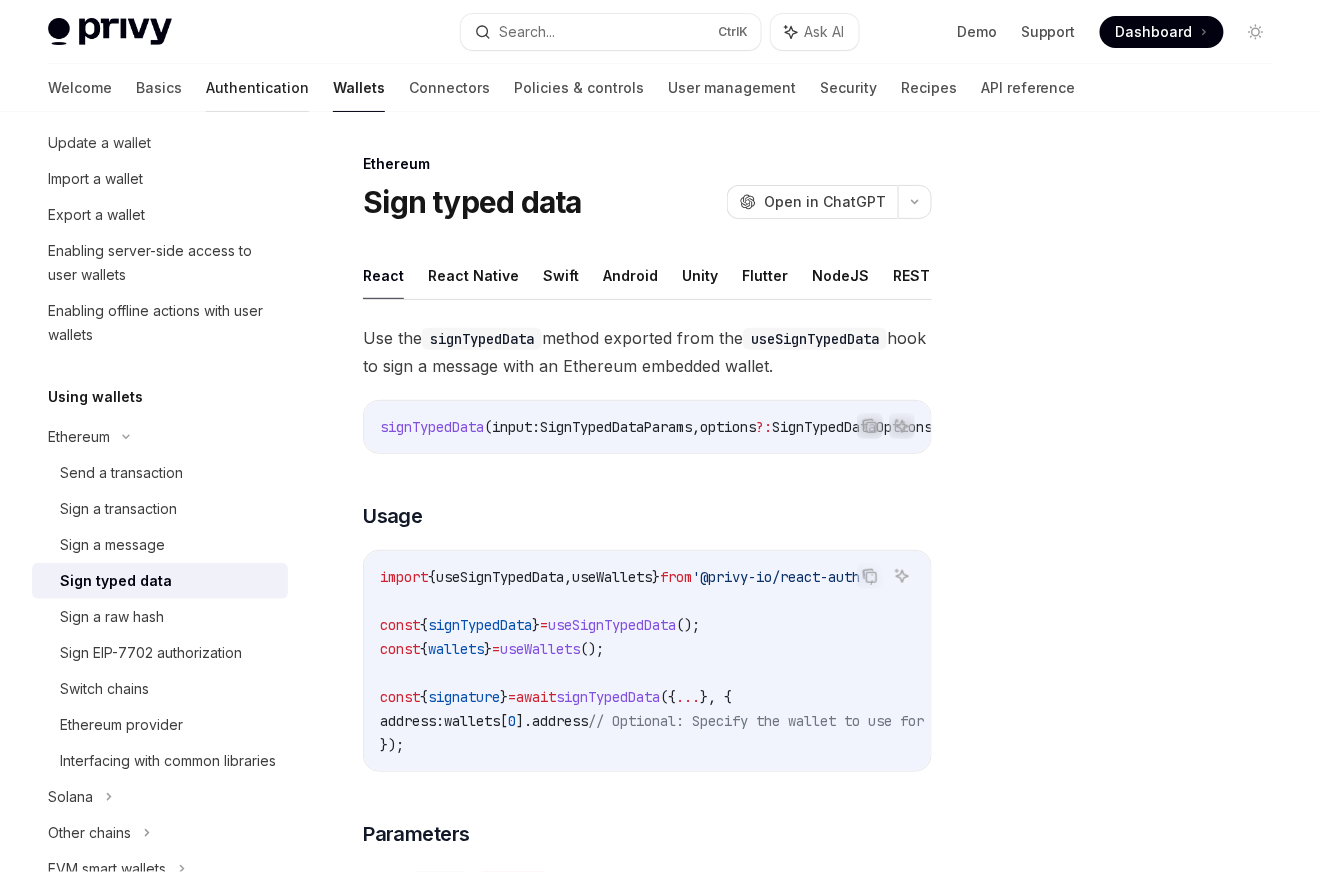 click on "Authentication" at bounding box center (257, 88) 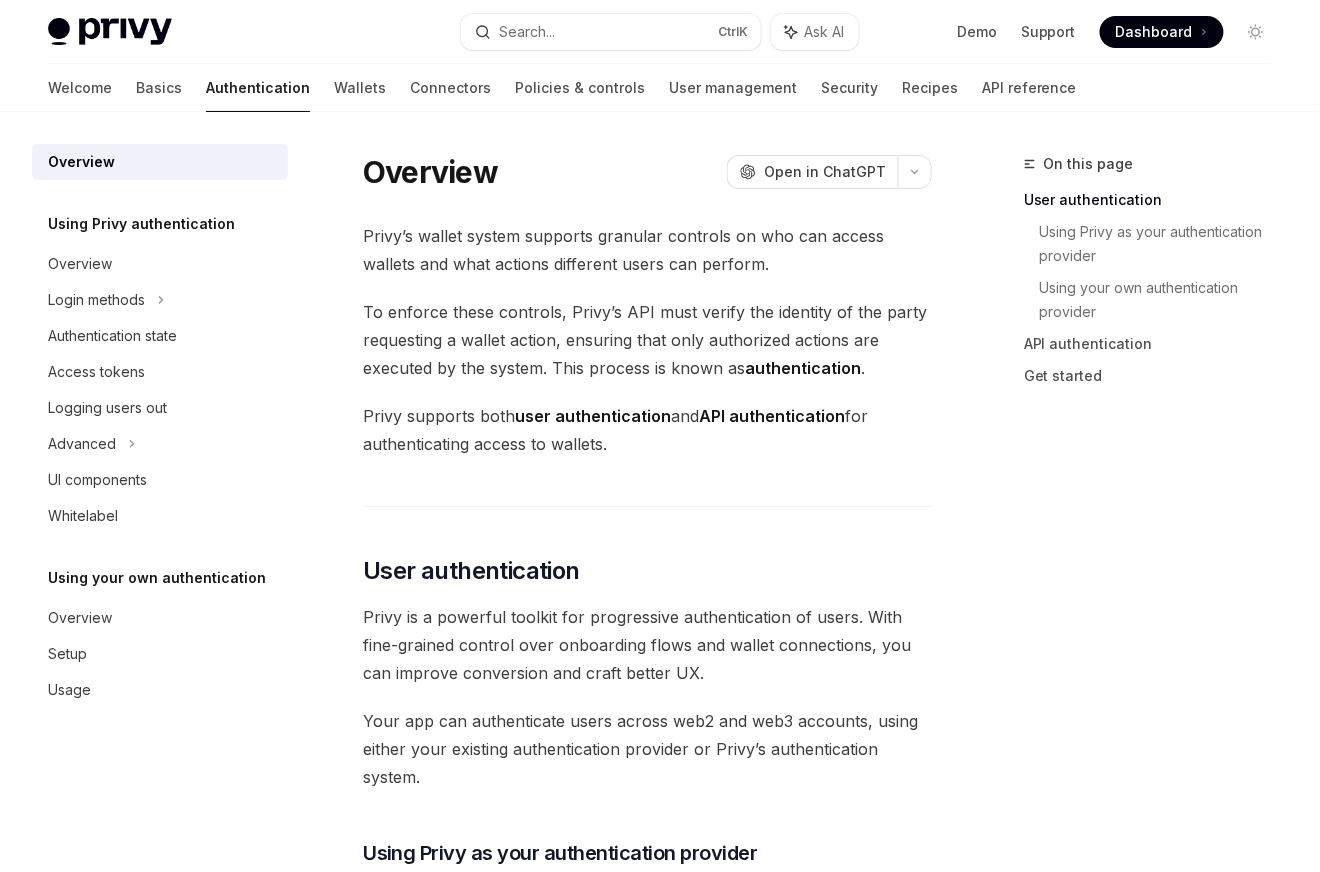 scroll, scrollTop: 0, scrollLeft: 0, axis: both 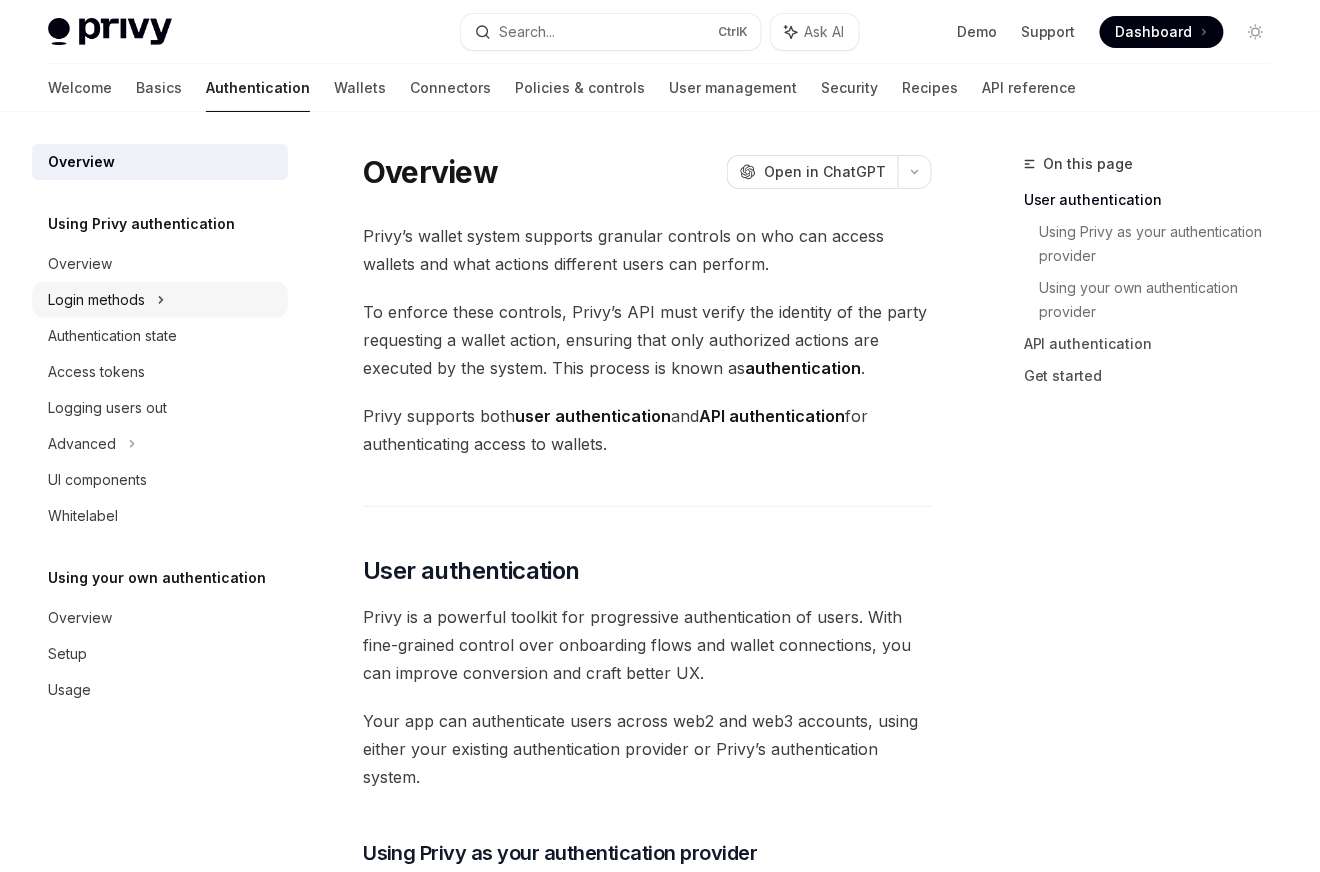 click on "Login methods" at bounding box center [96, 300] 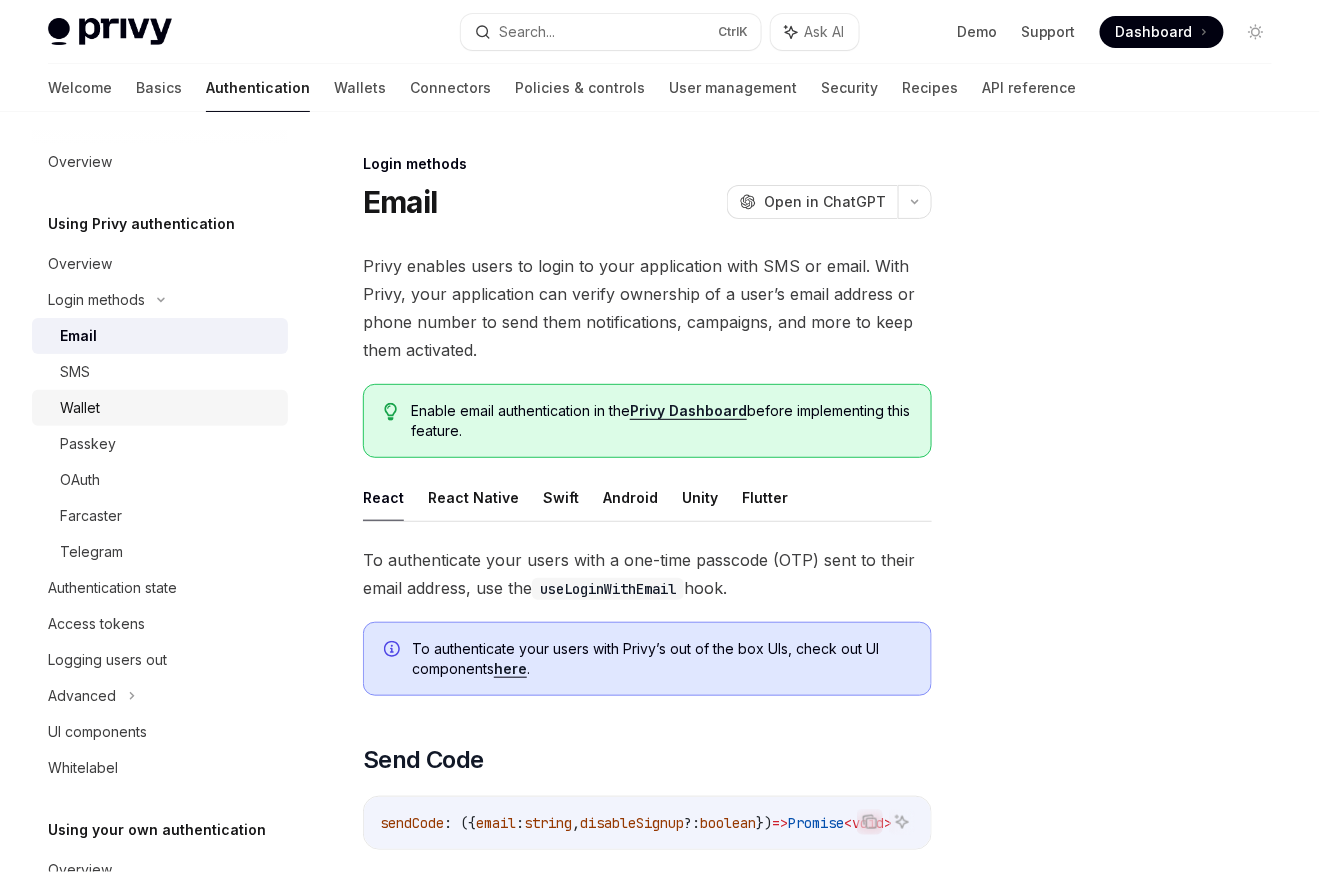 click on "Wallet" at bounding box center (168, 408) 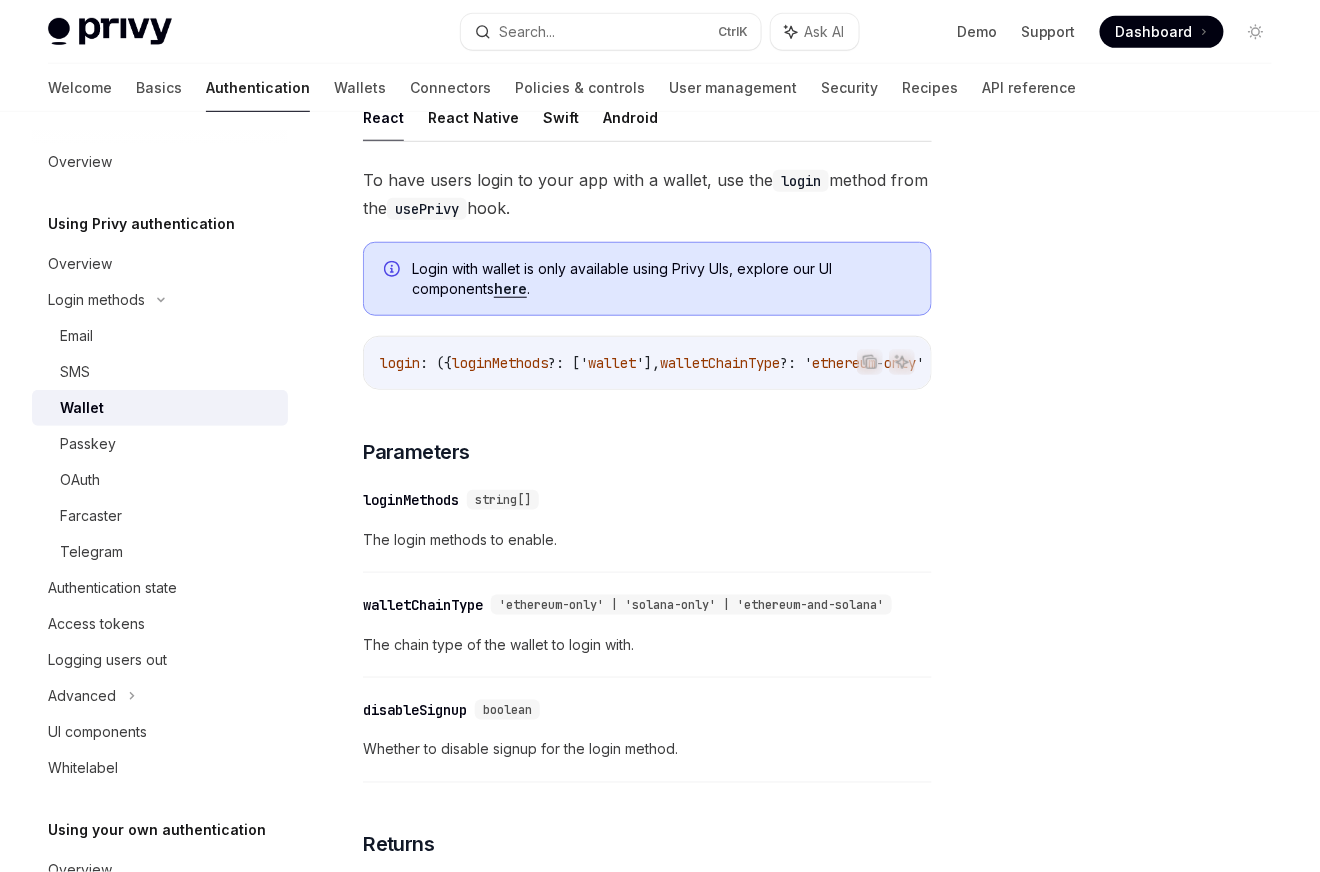 scroll, scrollTop: 359, scrollLeft: 0, axis: vertical 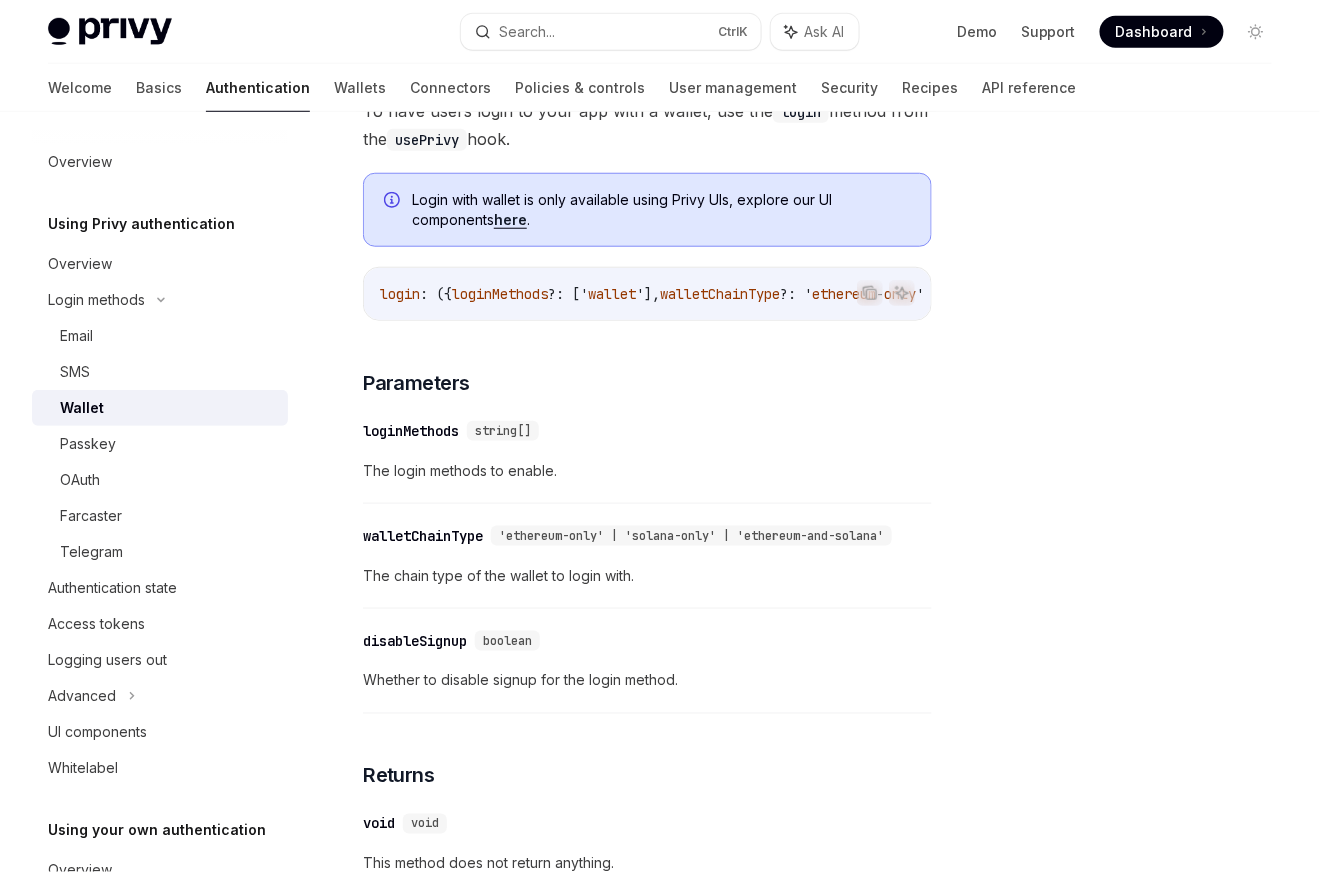 click on "walletChainType" at bounding box center [720, 294] 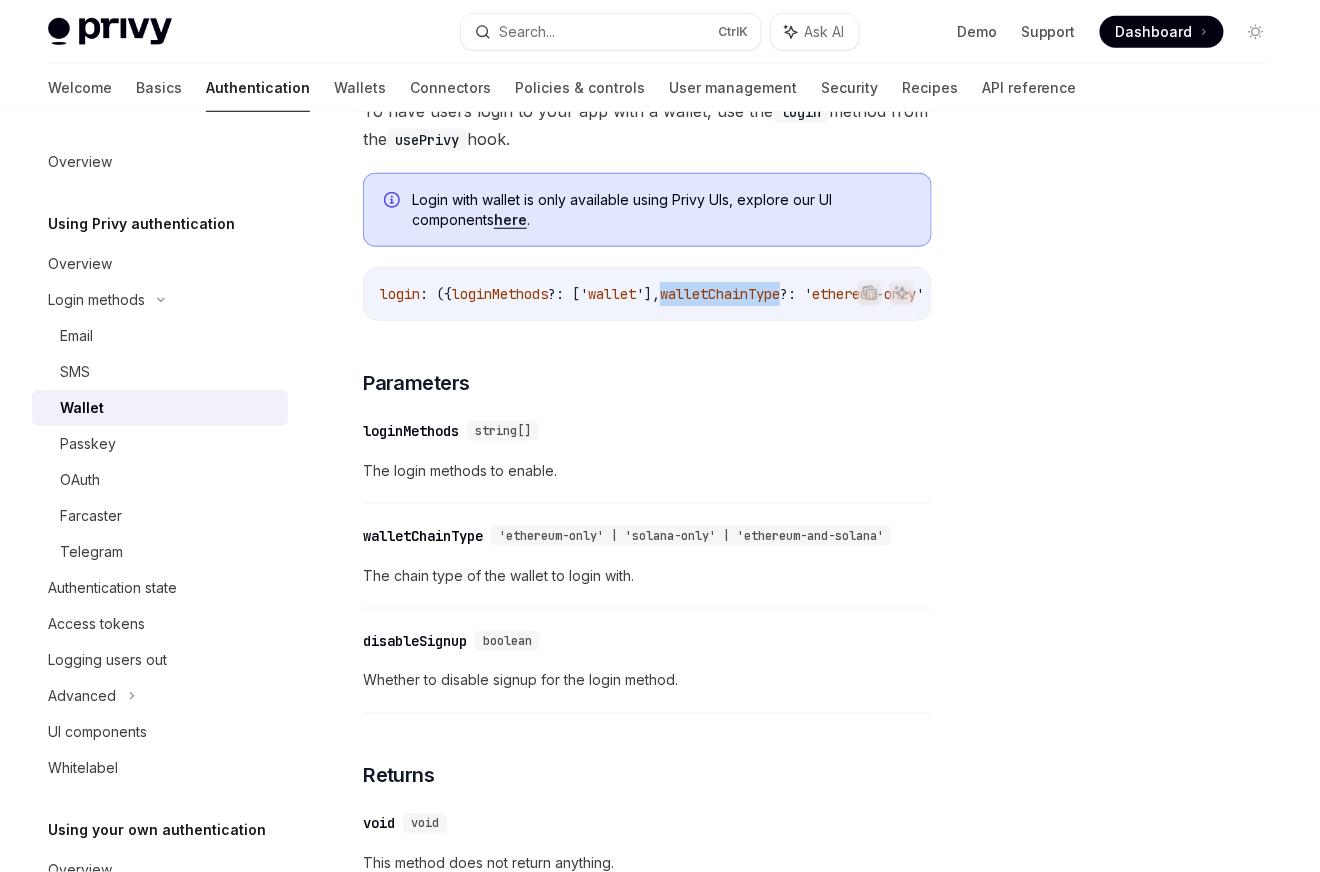 click on "walletChainType" at bounding box center [720, 294] 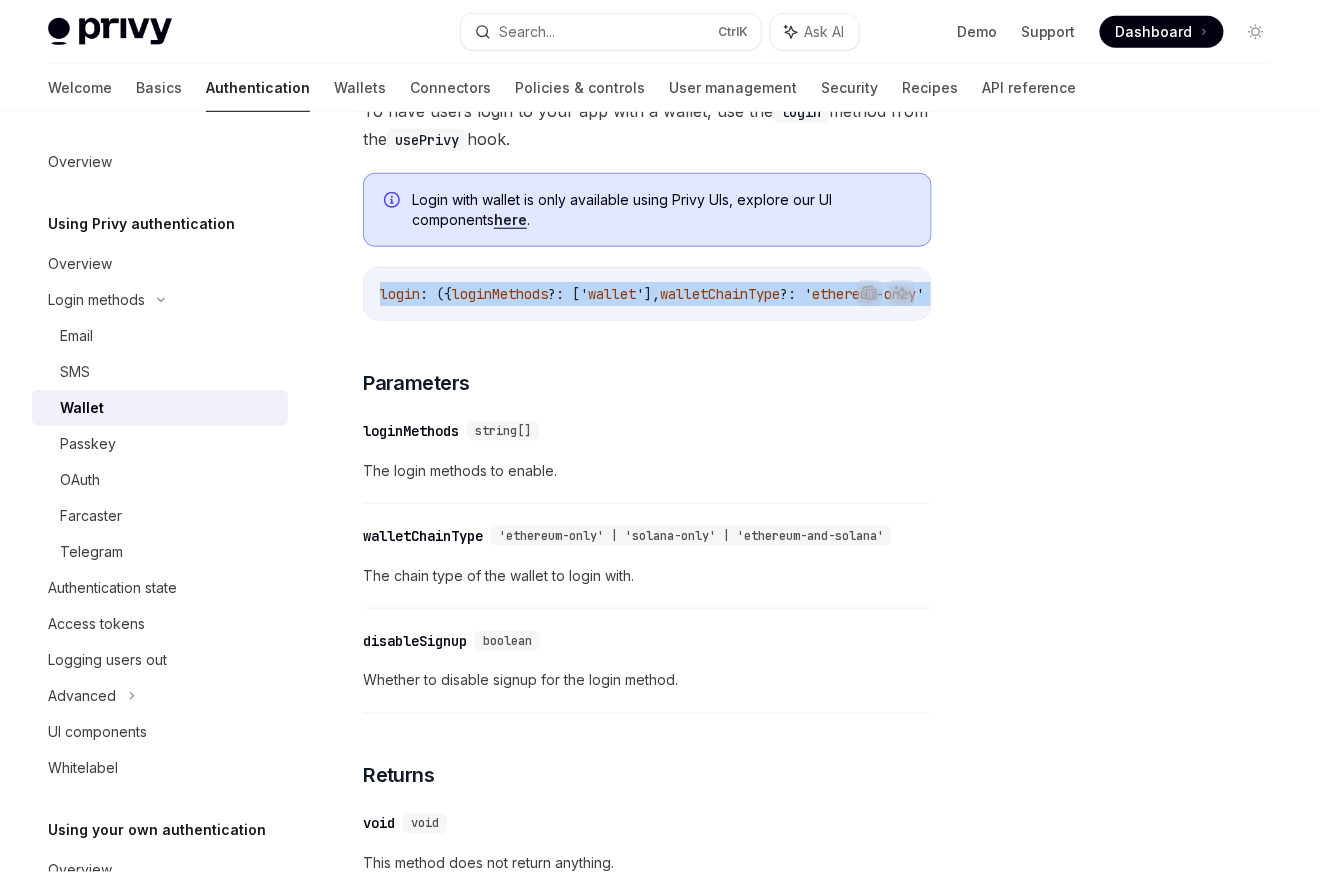 click on "walletChainType" at bounding box center [720, 294] 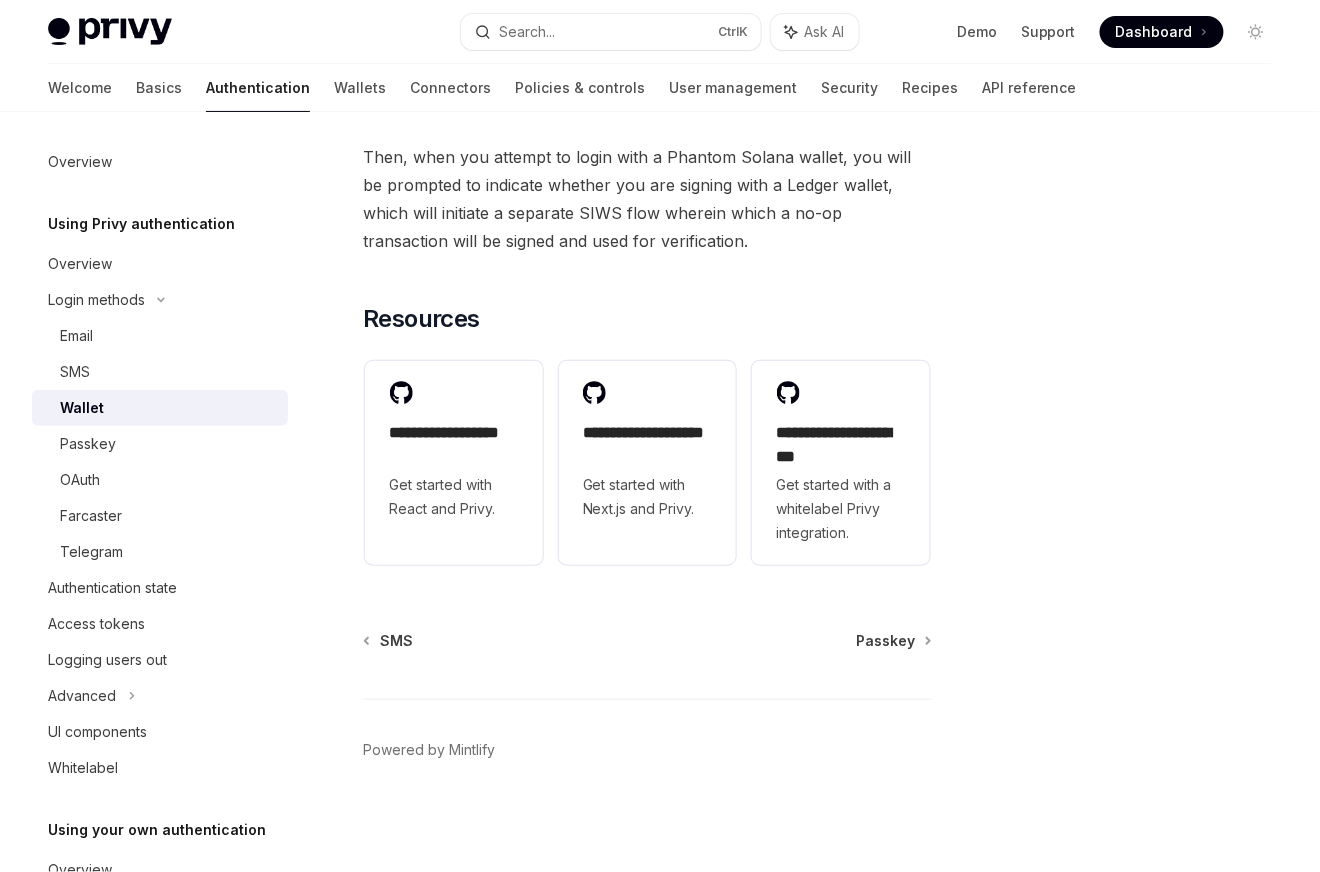 scroll, scrollTop: 2169, scrollLeft: 0, axis: vertical 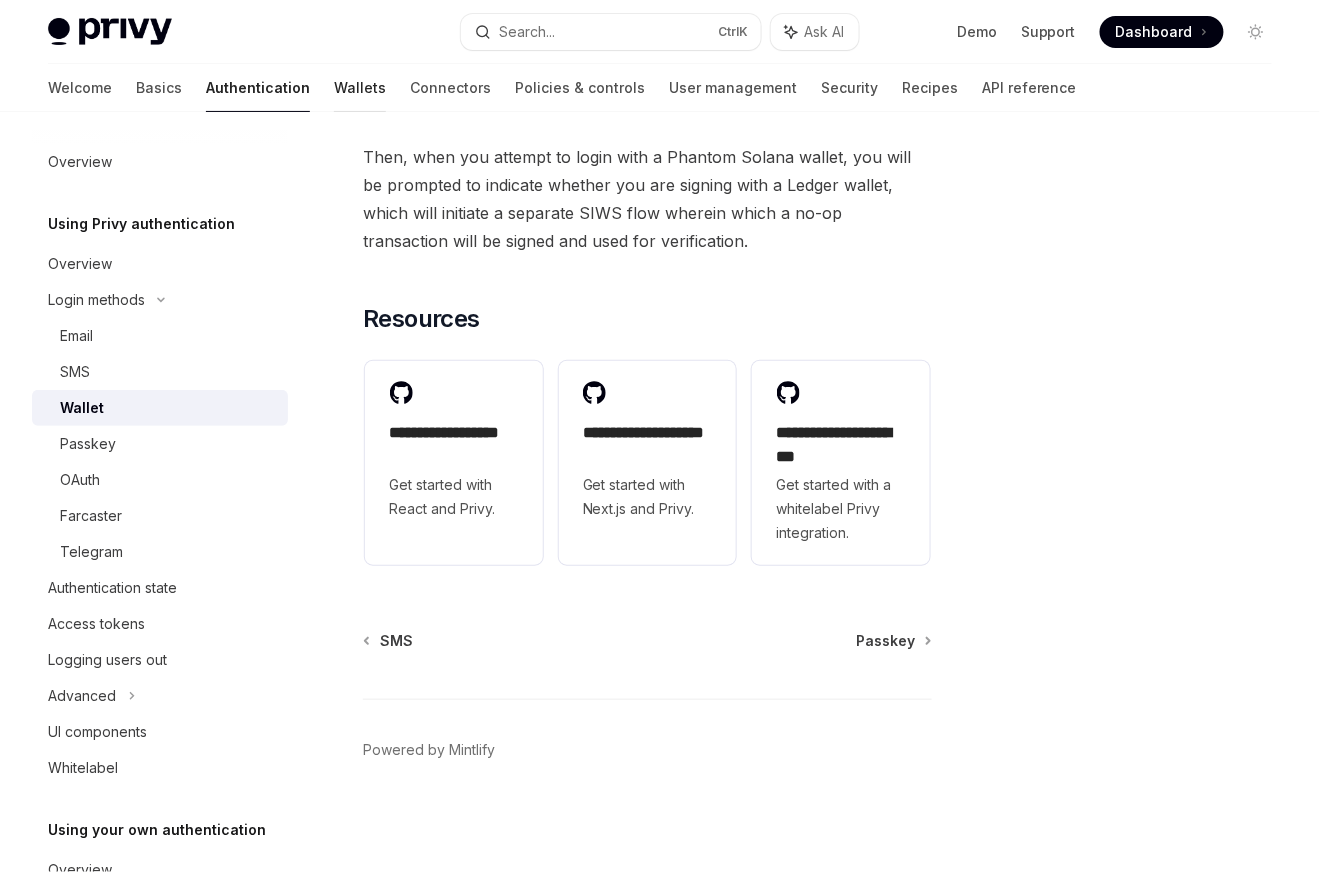 click on "Wallets" at bounding box center [360, 88] 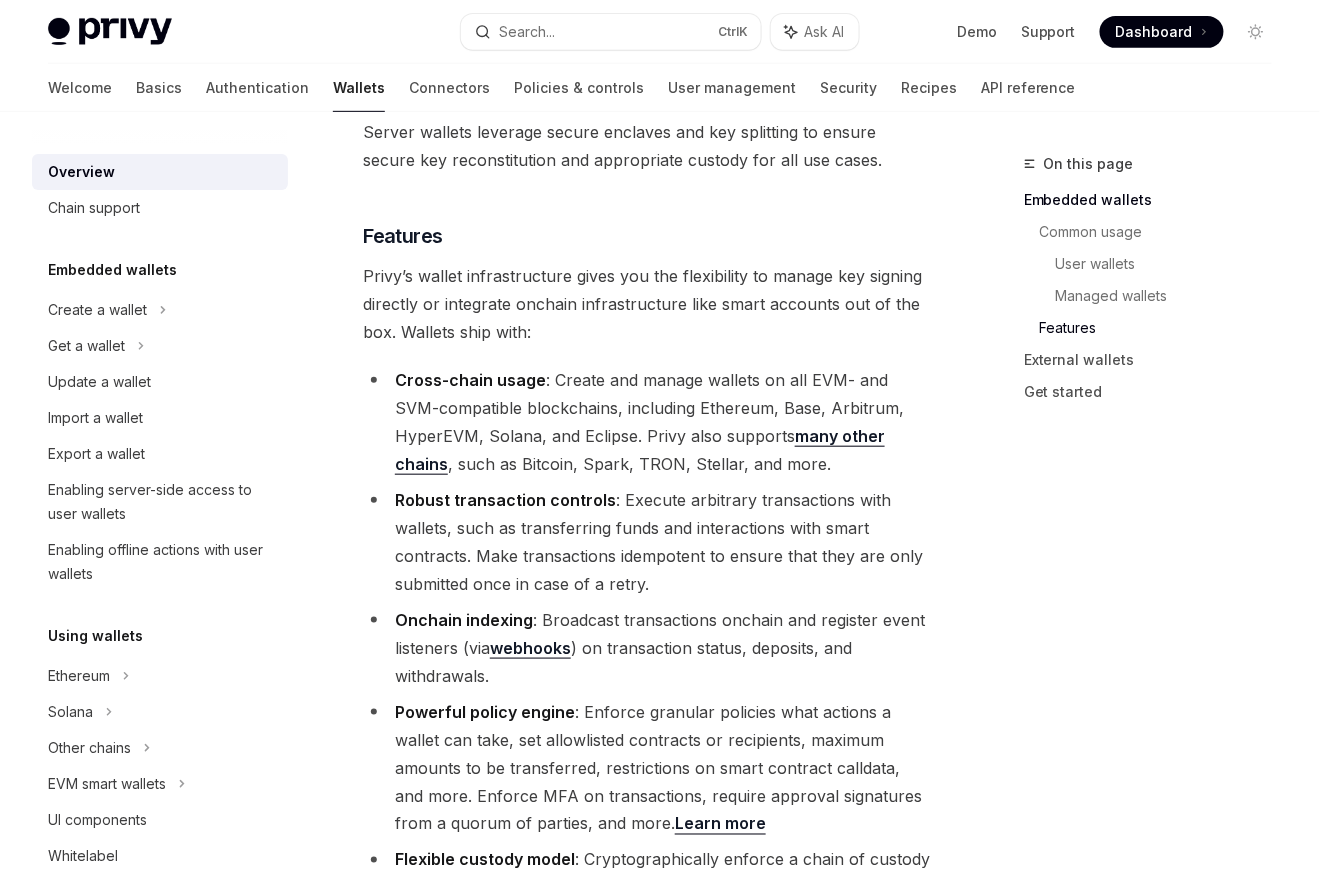 scroll, scrollTop: 2520, scrollLeft: 0, axis: vertical 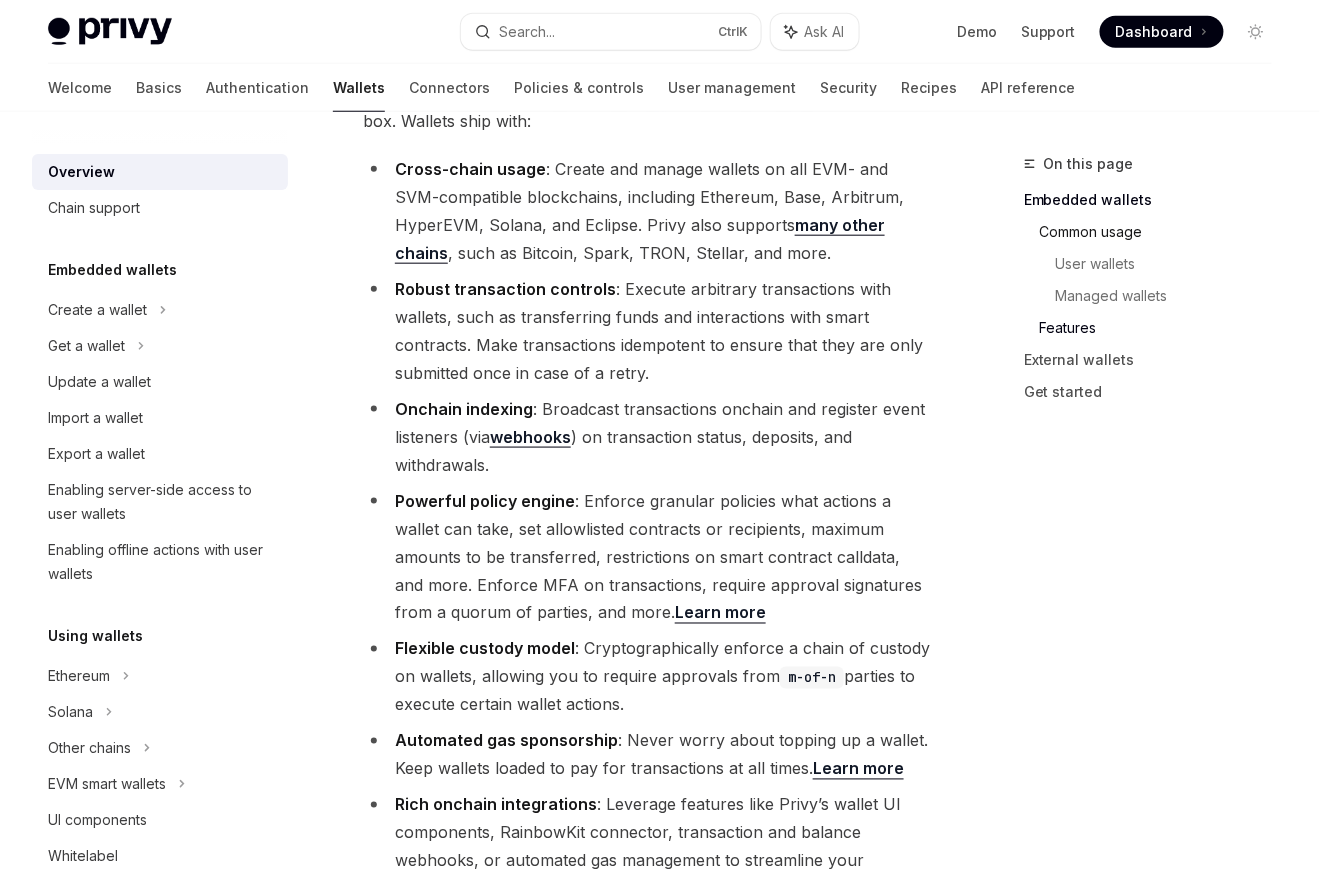 click on "Common usage" at bounding box center (1164, 232) 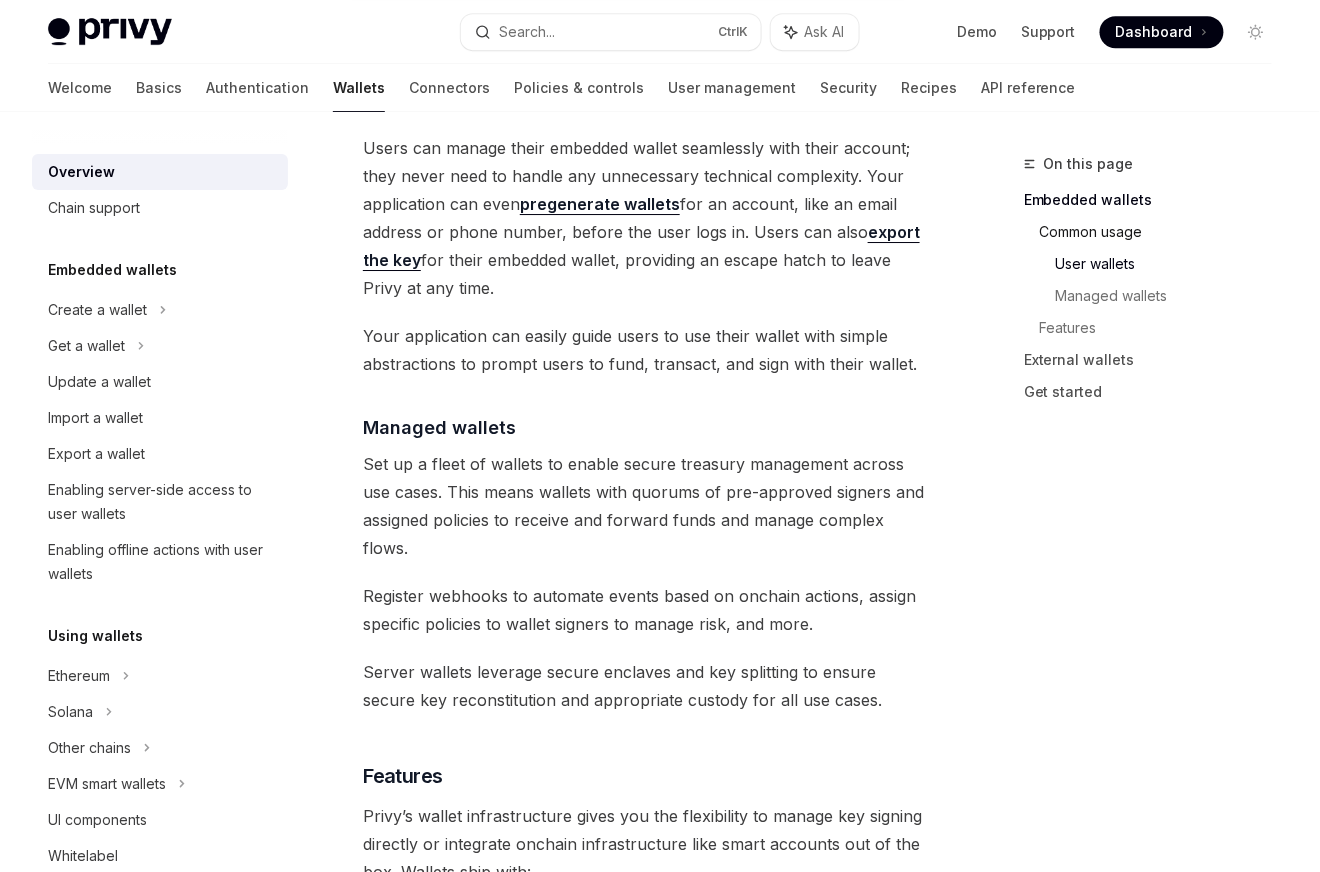 scroll, scrollTop: 1411, scrollLeft: 0, axis: vertical 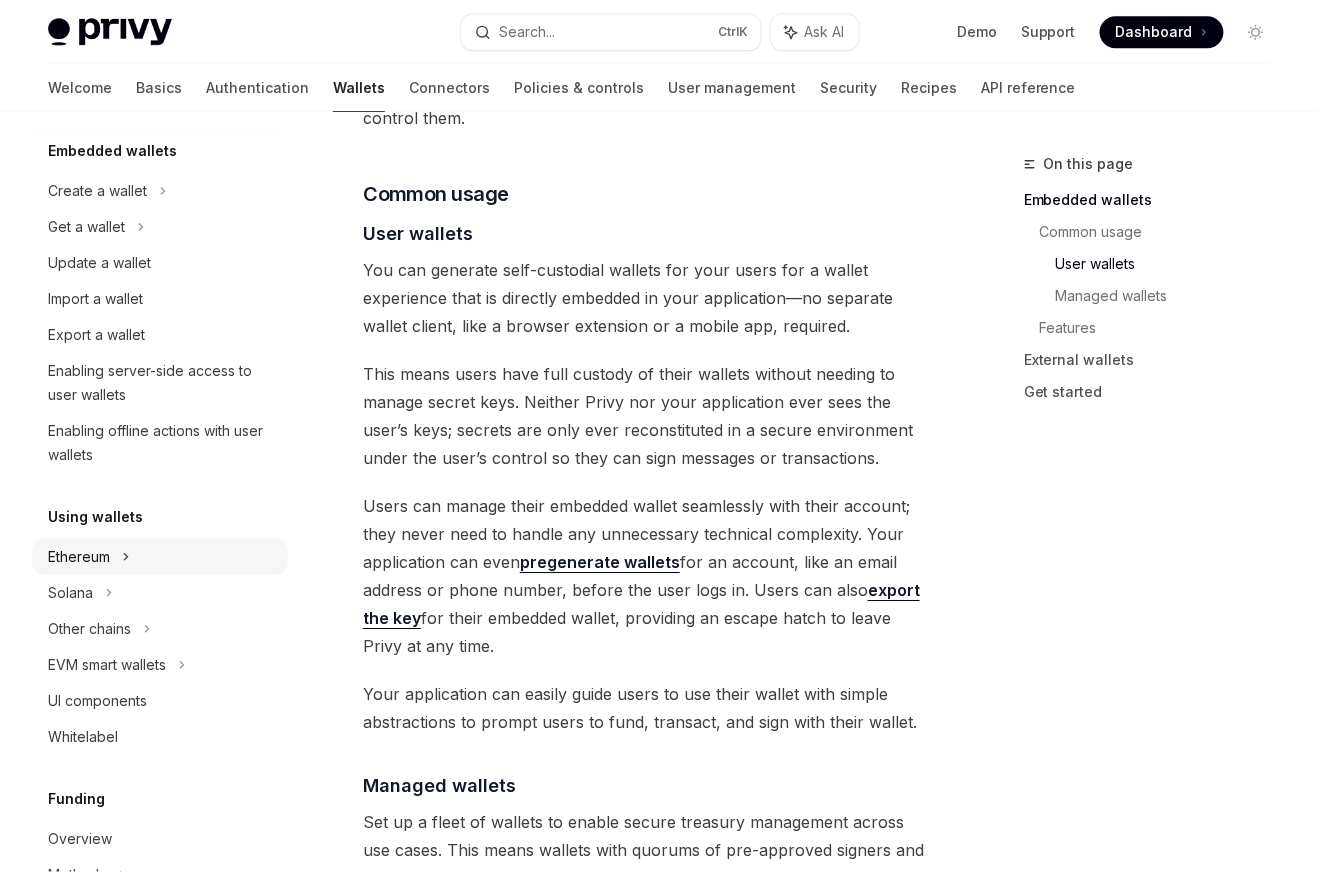click on "Ethereum" at bounding box center (160, 191) 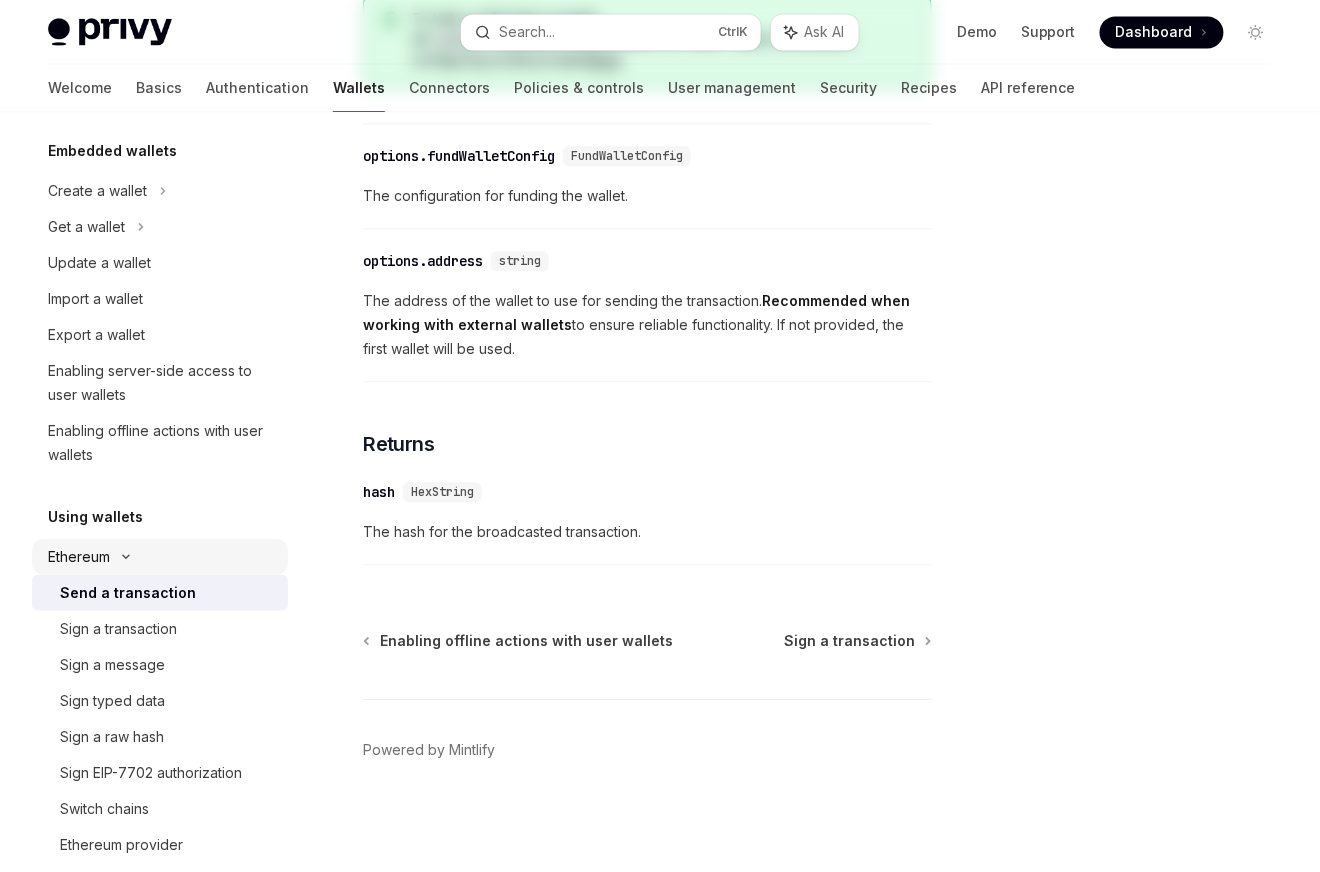 scroll, scrollTop: 0, scrollLeft: 0, axis: both 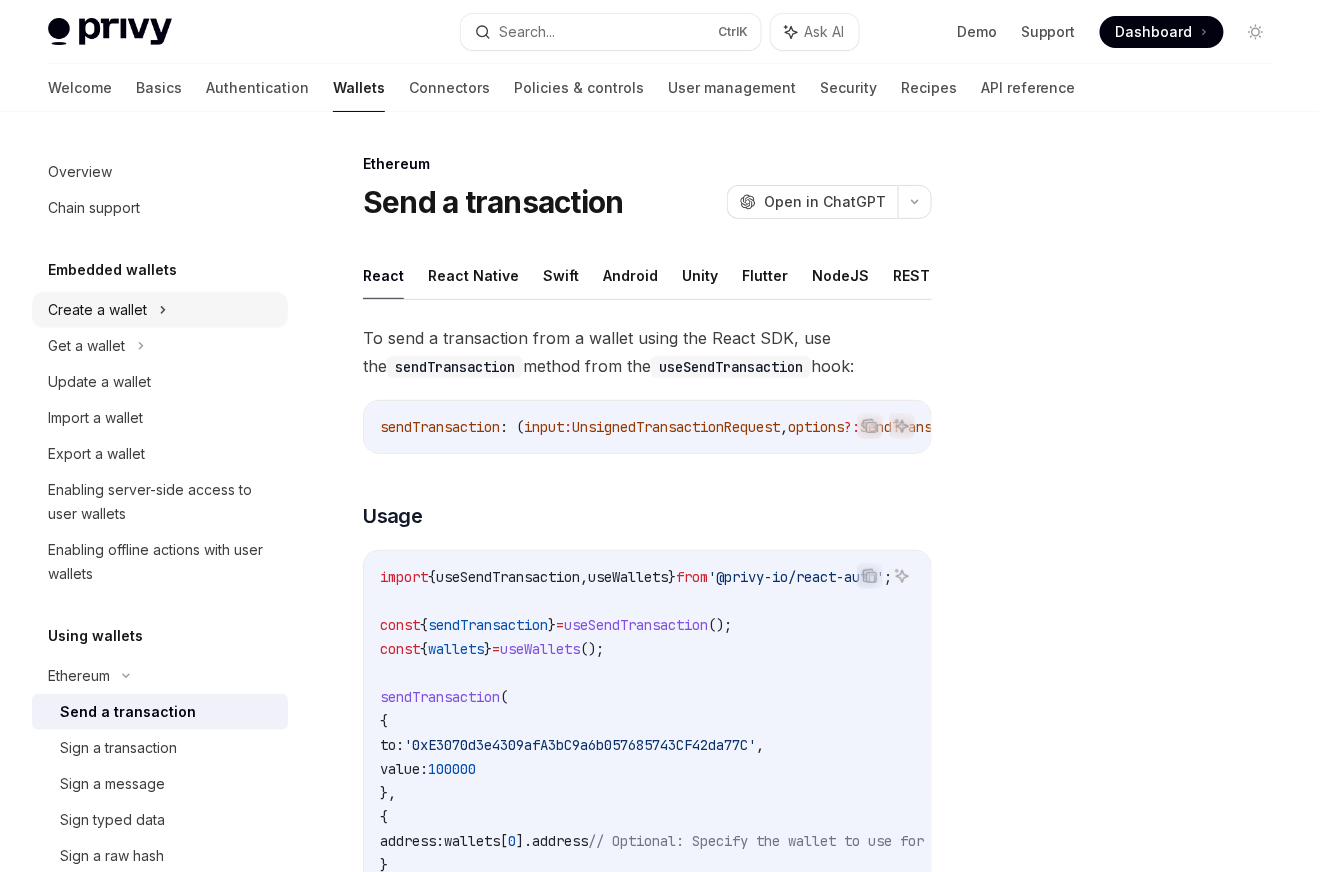 click on "Create a wallet" at bounding box center [160, 310] 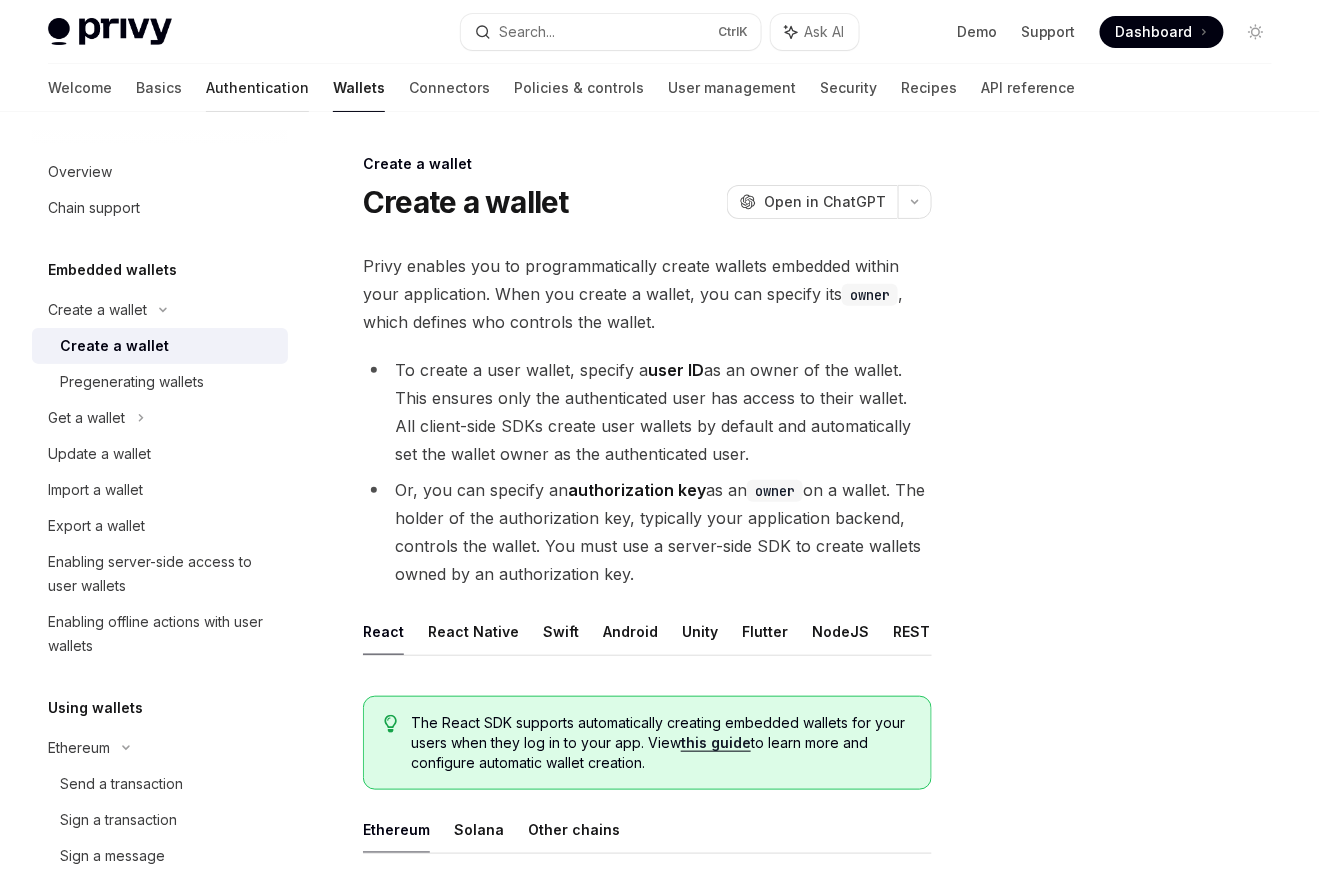 click on "Authentication" at bounding box center (257, 88) 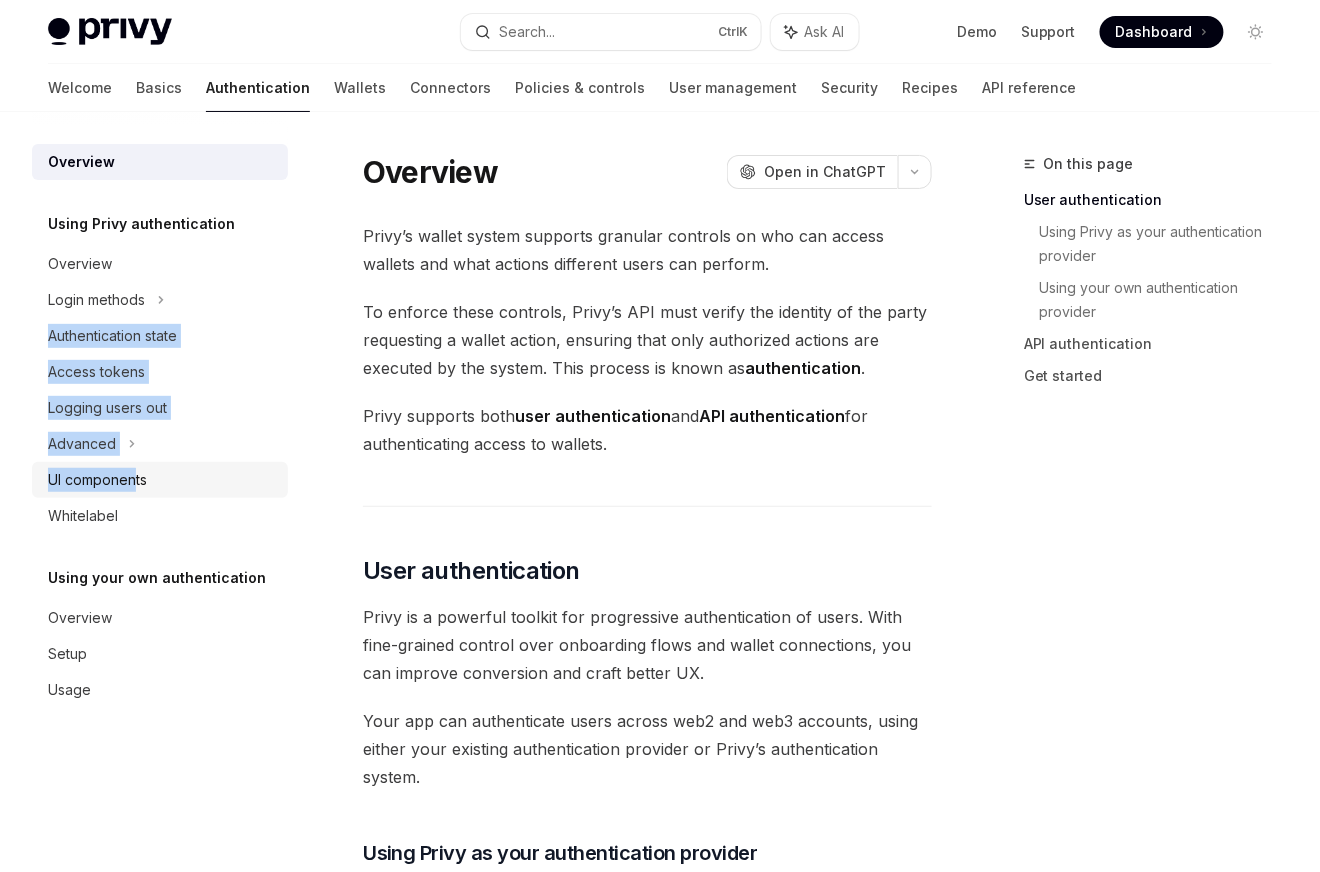 drag, startPoint x: 174, startPoint y: 295, endPoint x: 133, endPoint y: 474, distance: 183.63551 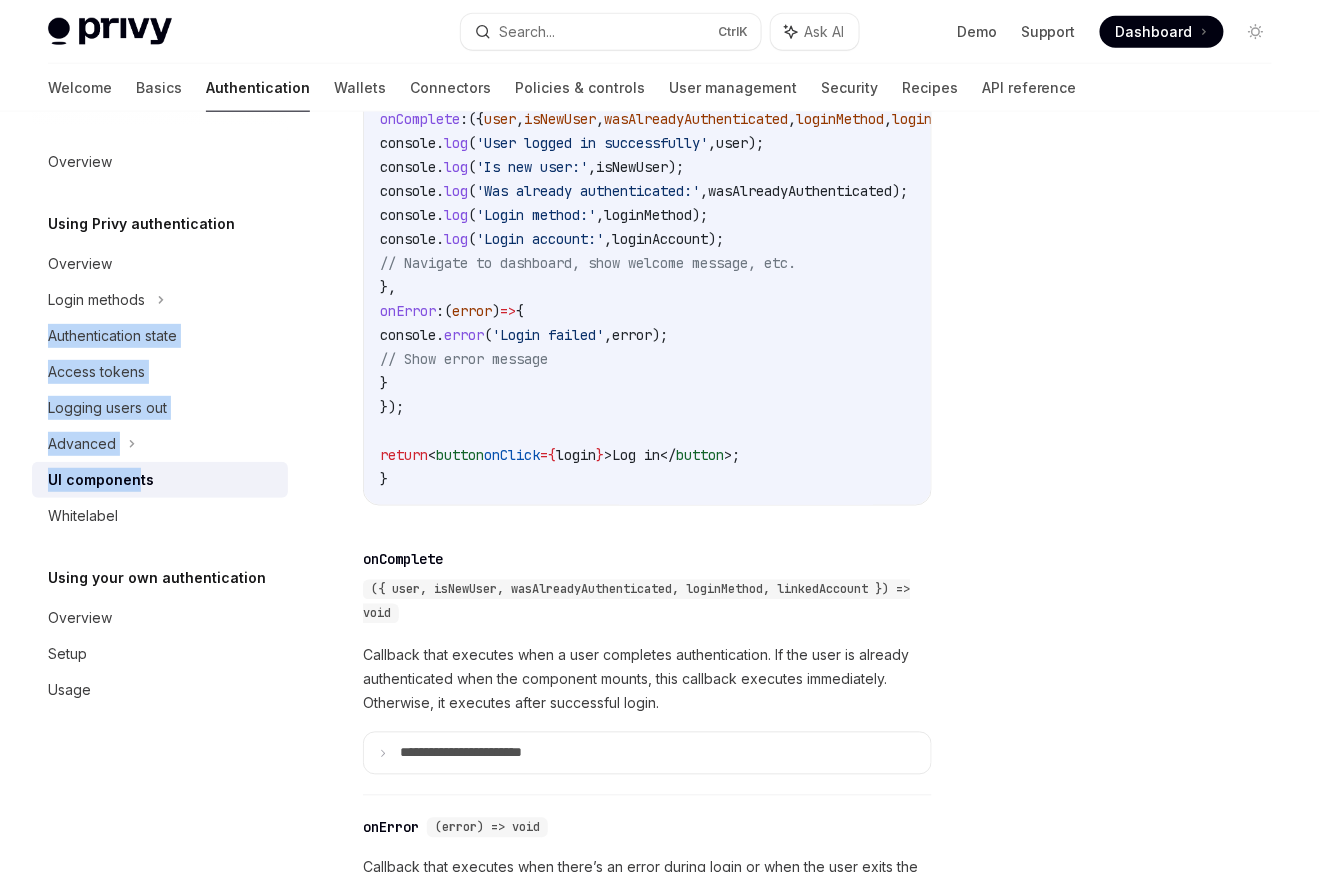 scroll, scrollTop: 2434, scrollLeft: 0, axis: vertical 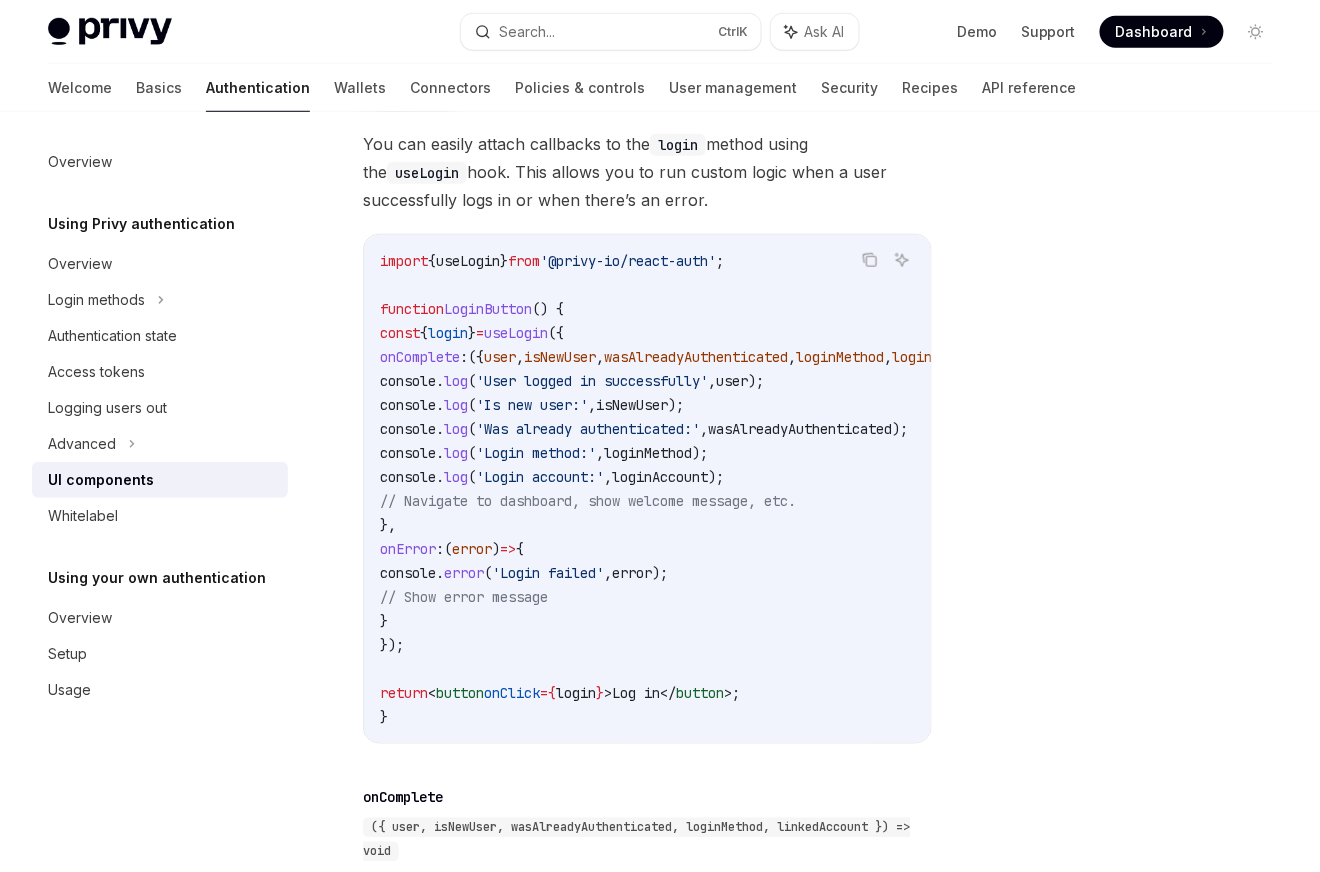 click on "useLogin" at bounding box center (516, 333) 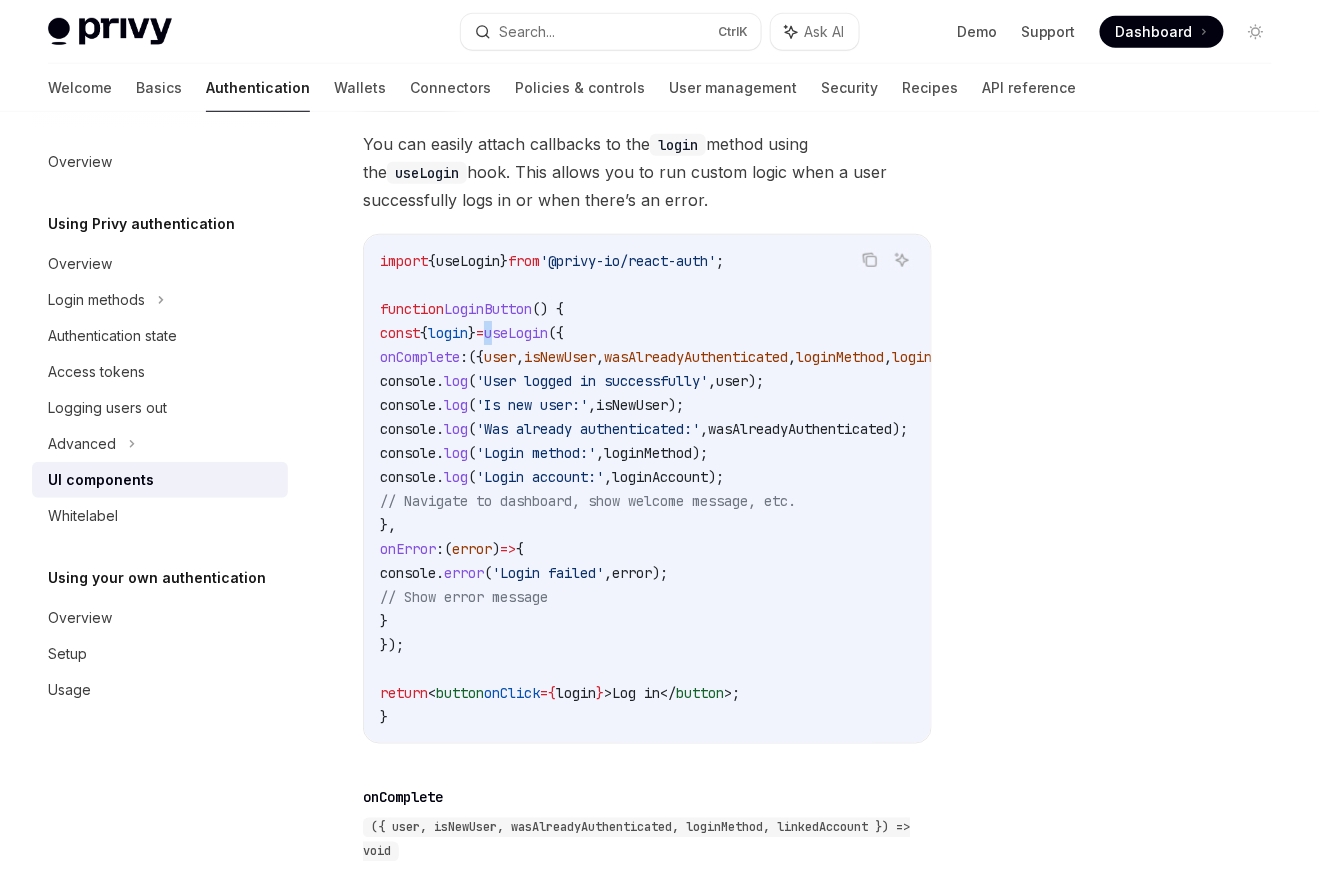click on "useLogin" at bounding box center (516, 333) 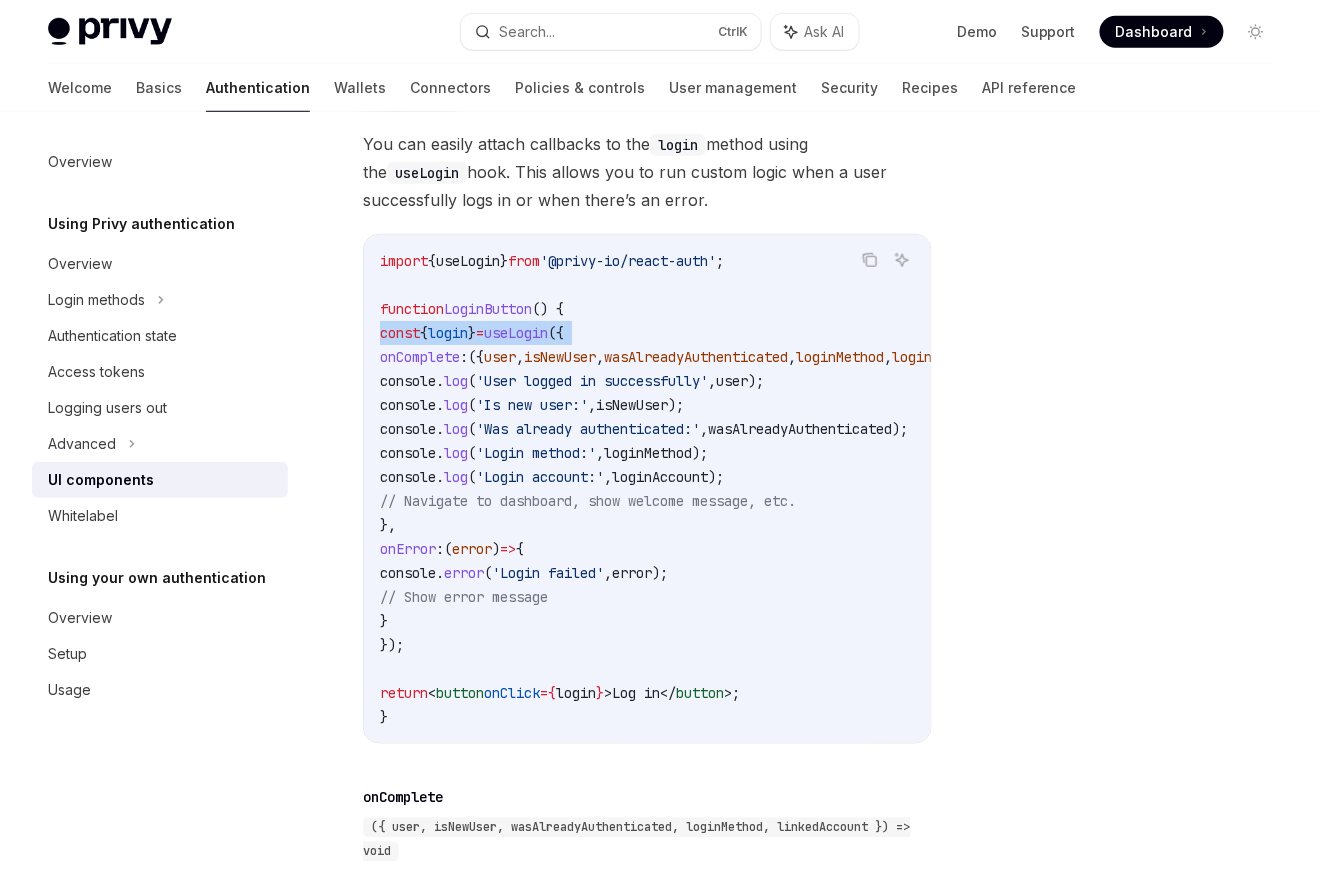 click on "useLogin" at bounding box center (516, 333) 